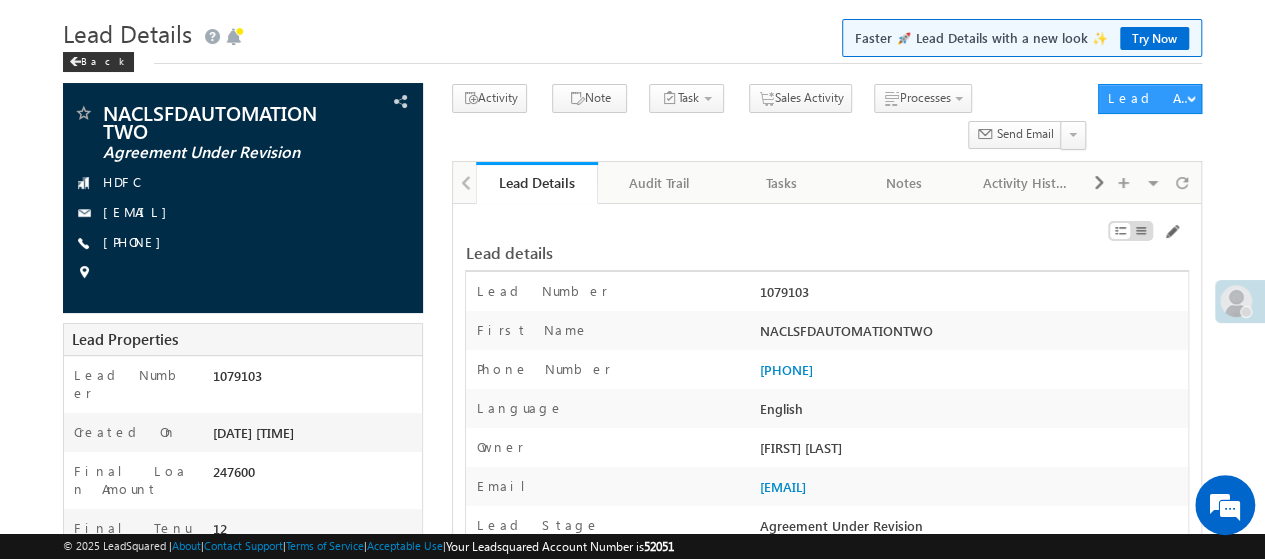 scroll, scrollTop: 0, scrollLeft: 0, axis: both 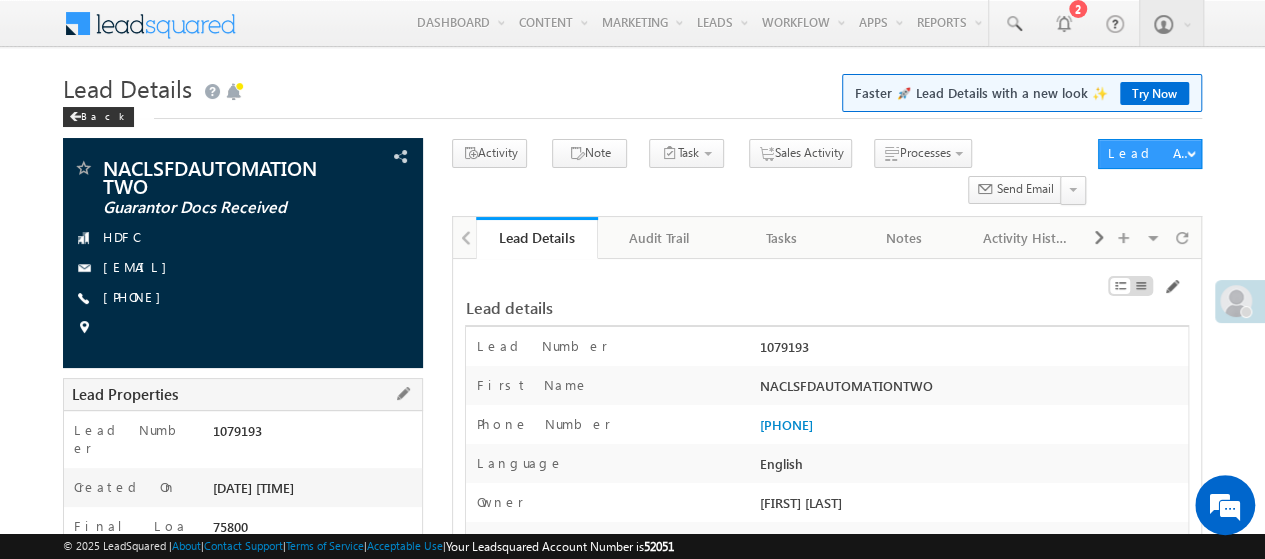 click on "1079193" at bounding box center [314, 435] 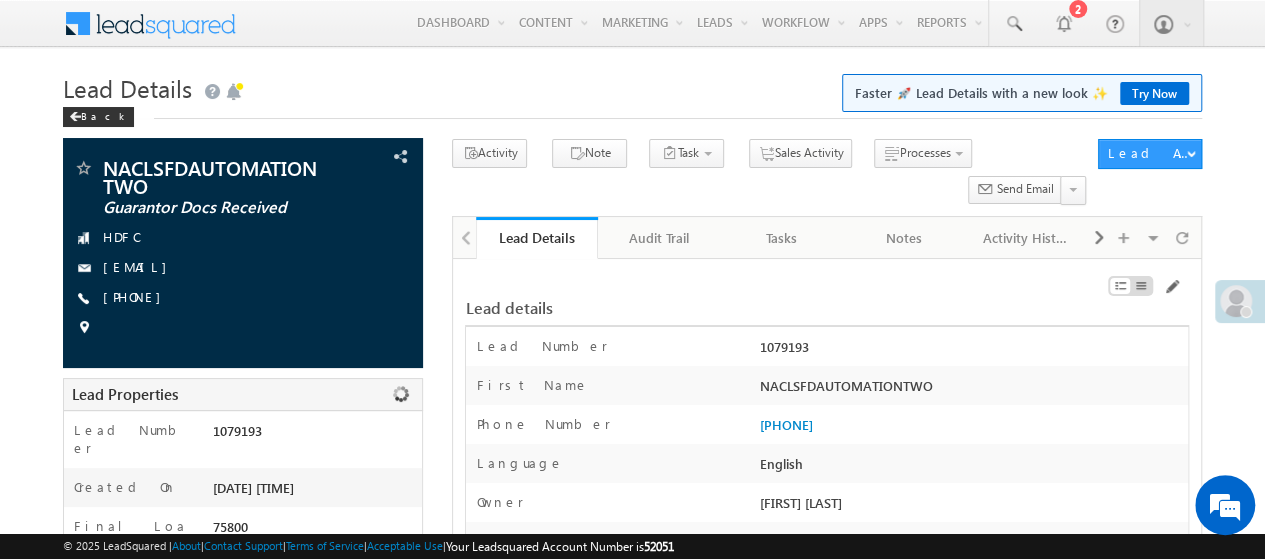 copy on "1079193" 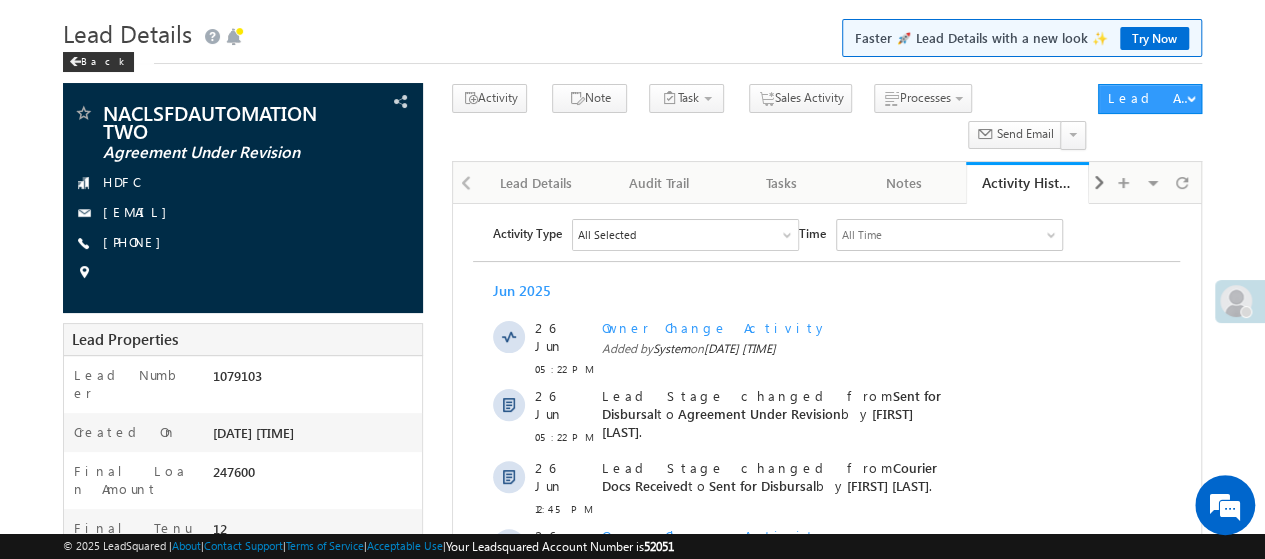scroll, scrollTop: 0, scrollLeft: 0, axis: both 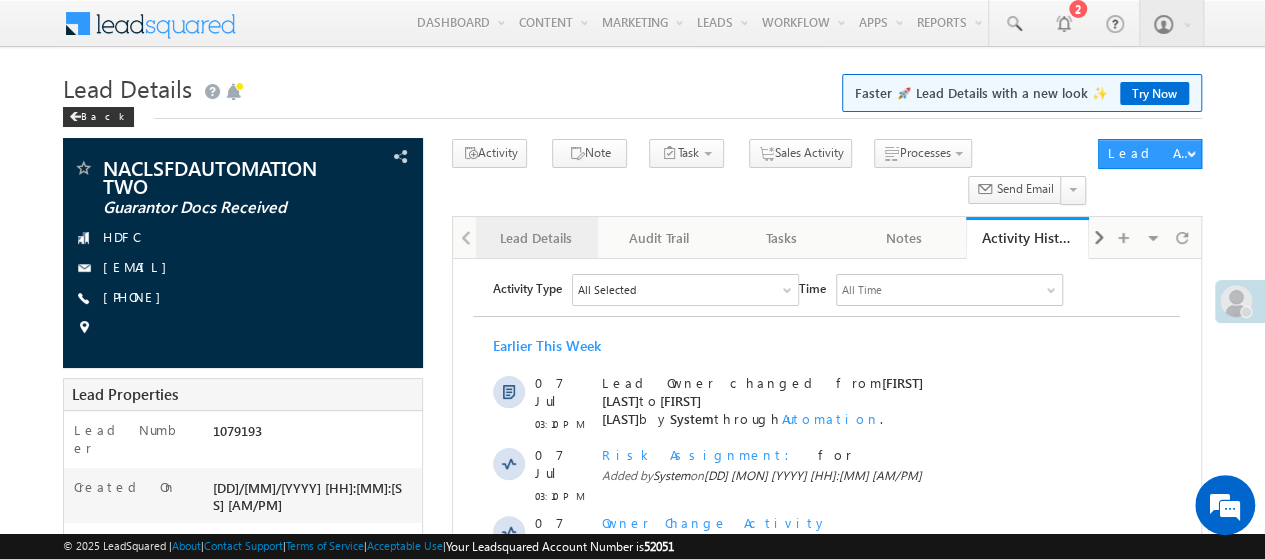 click on "Lead Details" at bounding box center [536, 238] 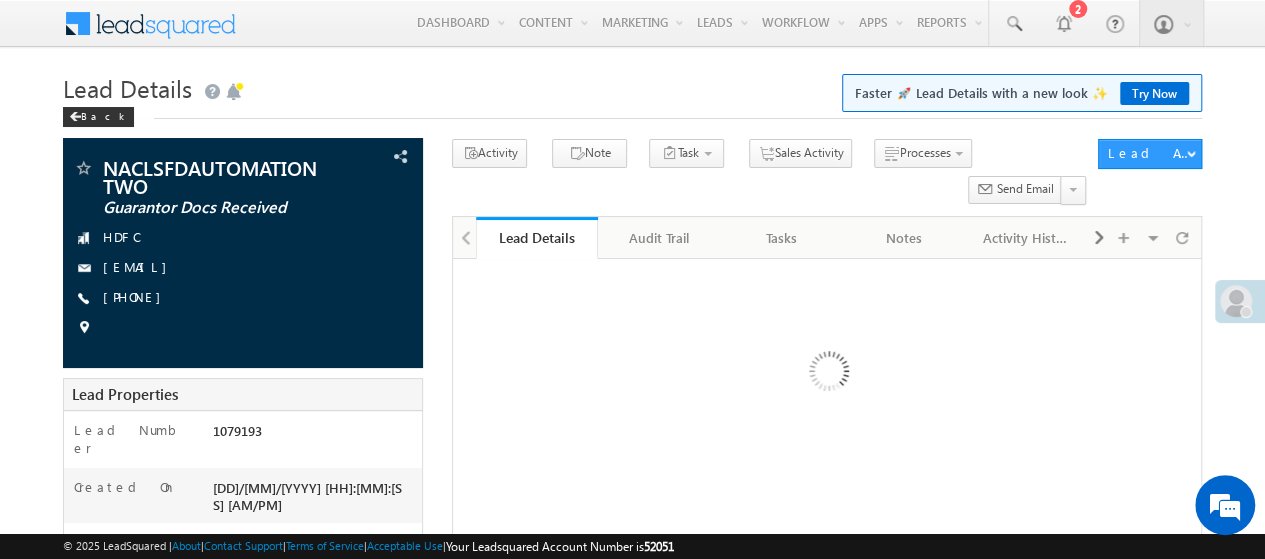 click on "Lead Details" at bounding box center (537, 237) 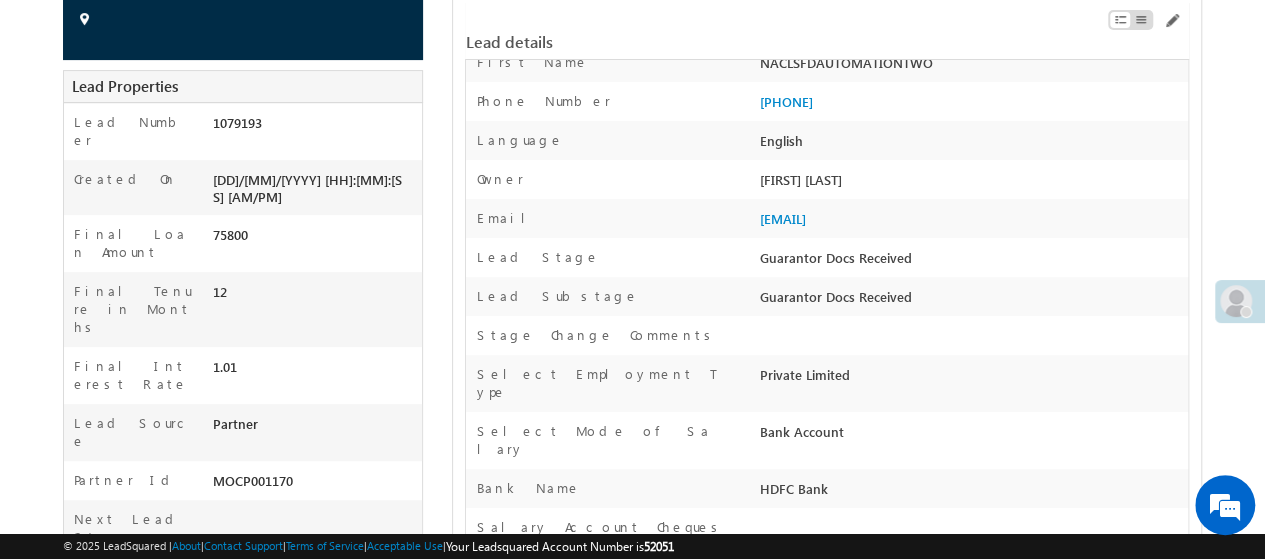 scroll, scrollTop: 307, scrollLeft: 0, axis: vertical 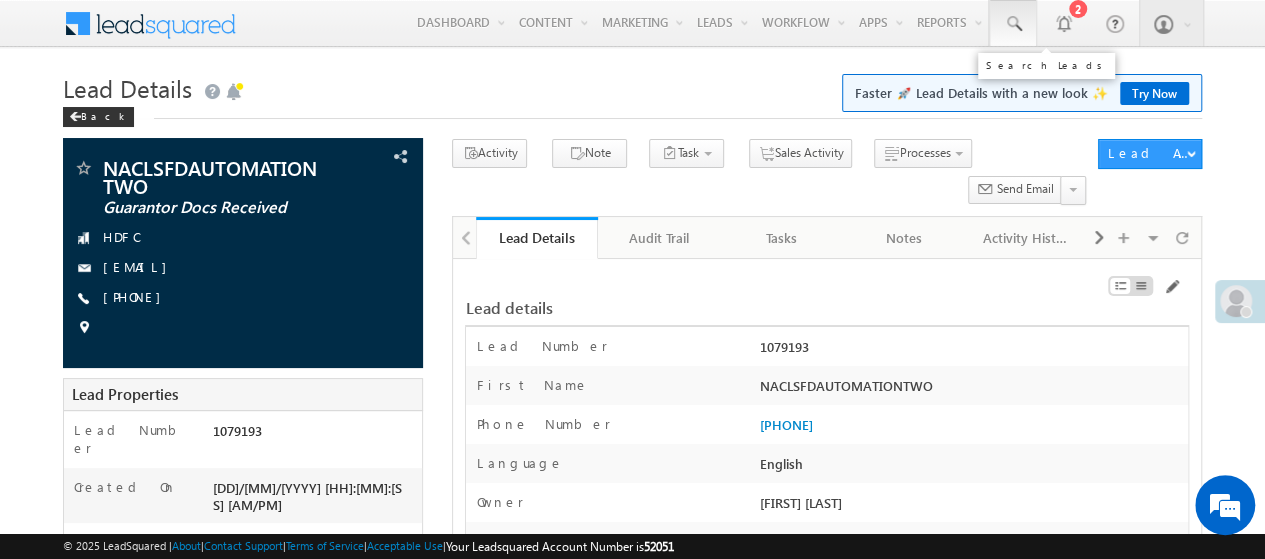 click at bounding box center (1013, 24) 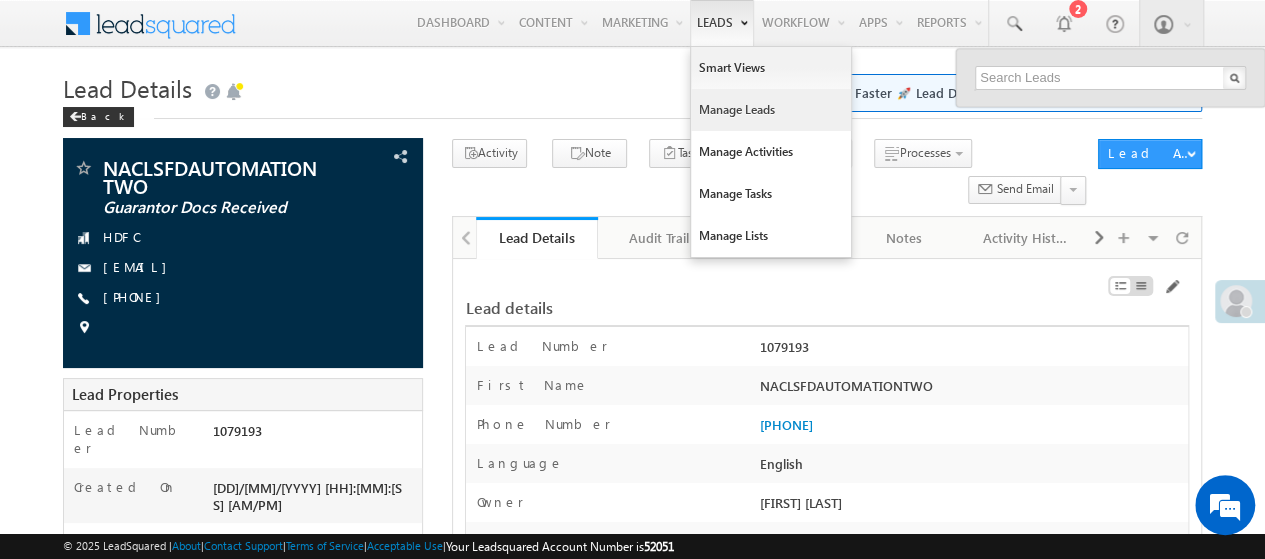 click on "Manage Leads" at bounding box center [771, 110] 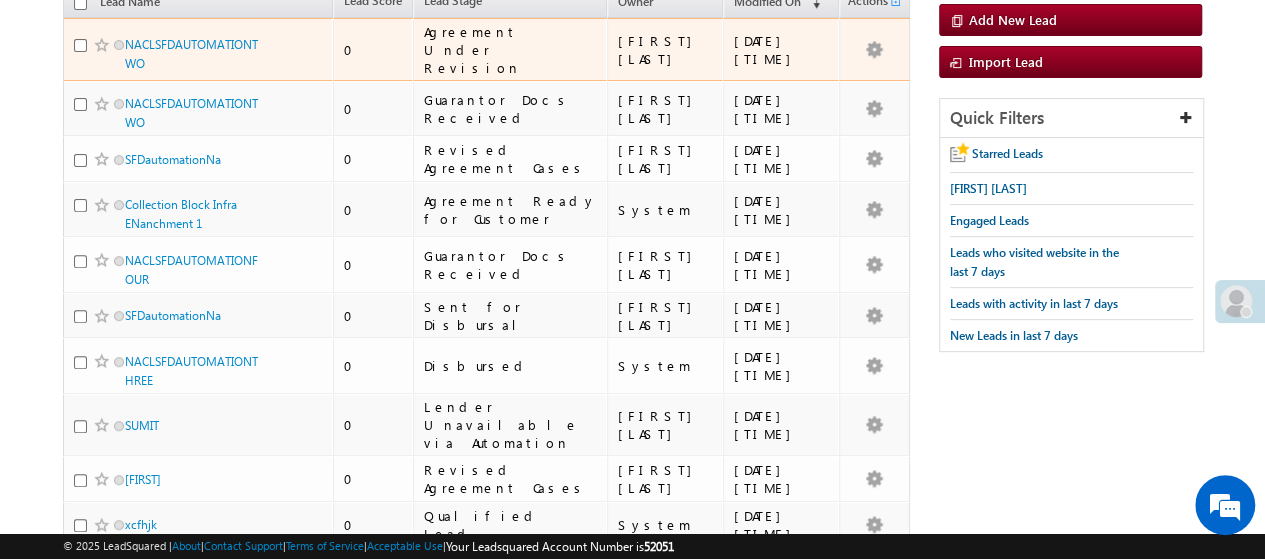scroll, scrollTop: 271, scrollLeft: 0, axis: vertical 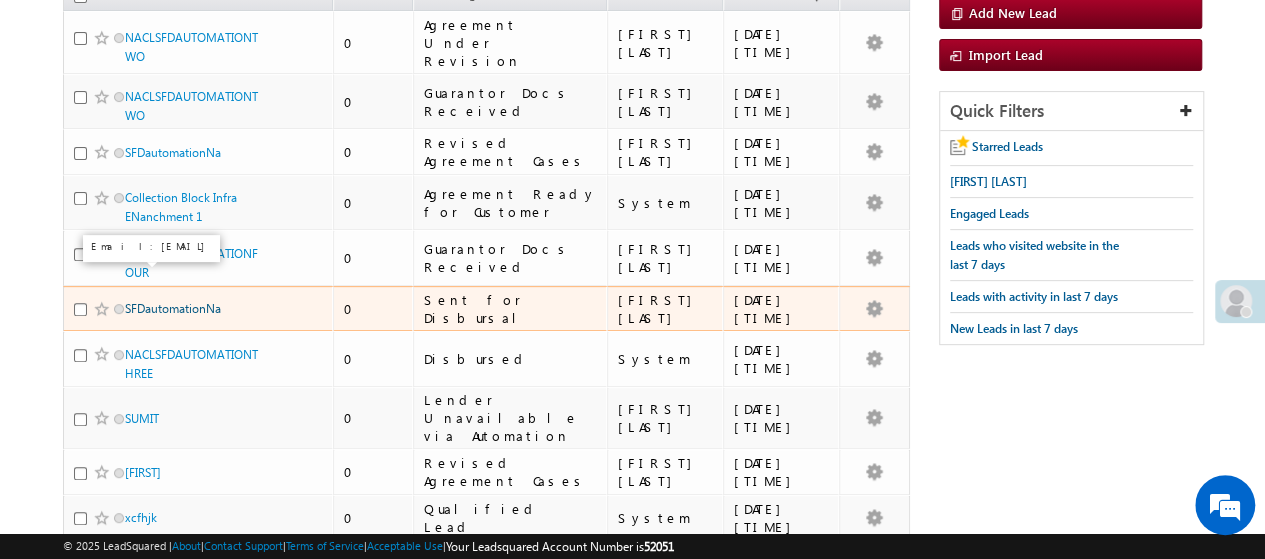 click on "SFDautomationNa" at bounding box center (173, 308) 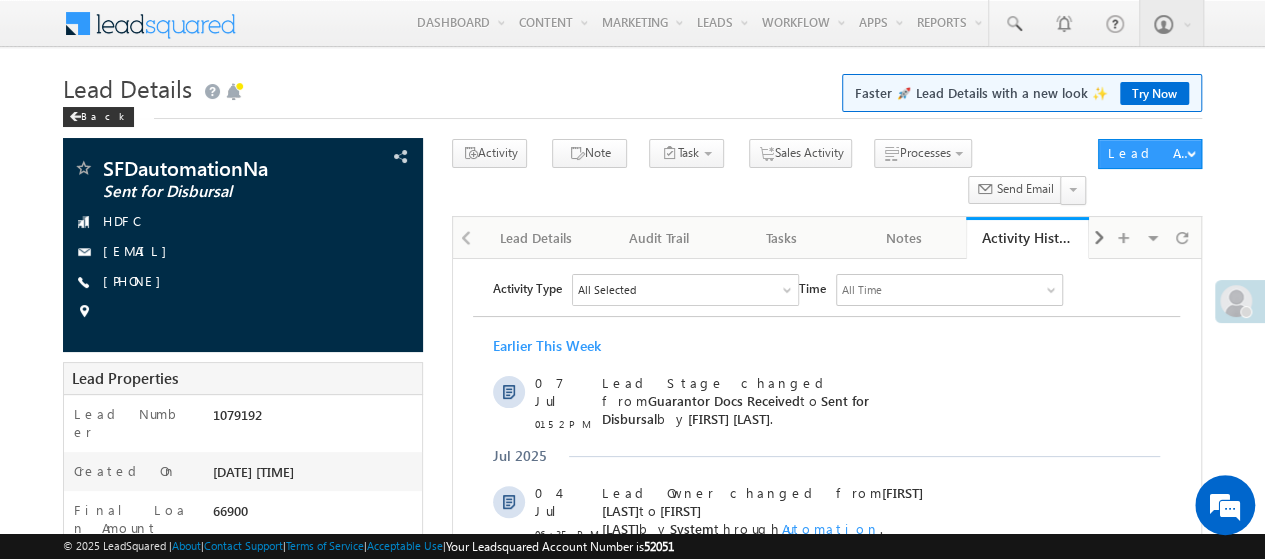 scroll, scrollTop: 0, scrollLeft: 0, axis: both 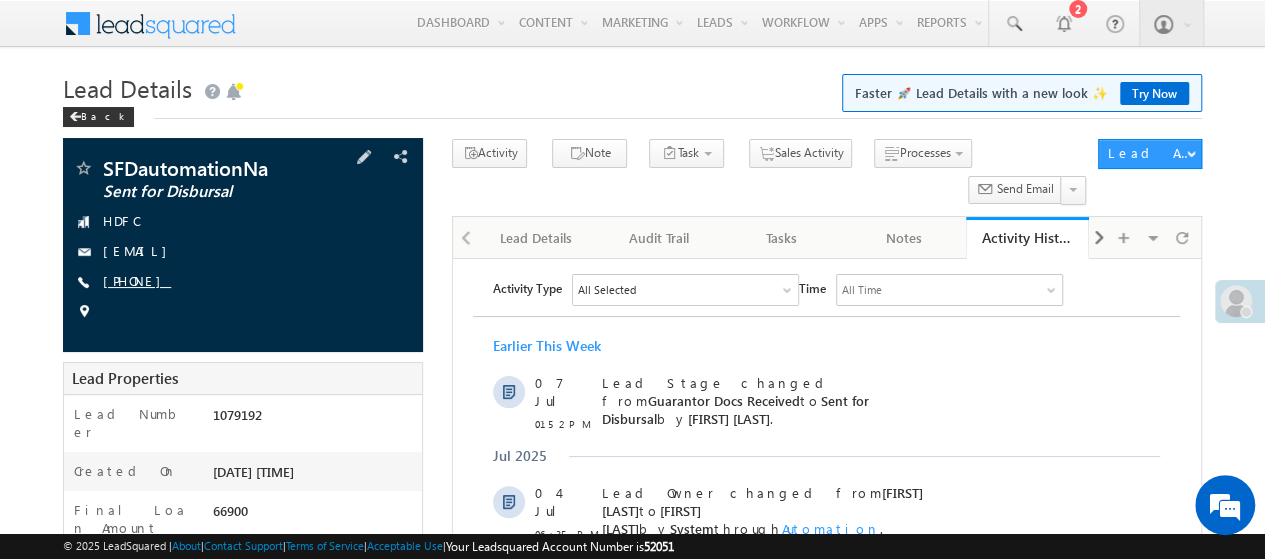 click on "[PHONE]" at bounding box center (137, 280) 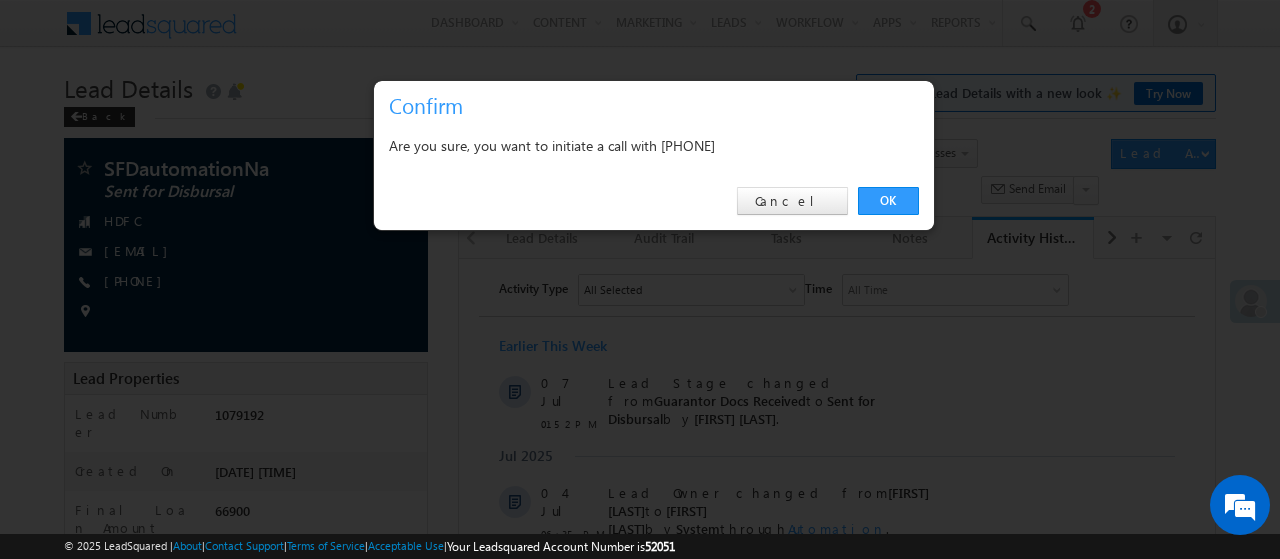 click on "Are you sure, you want to initiate a call with +91-7374090459" at bounding box center [654, 145] 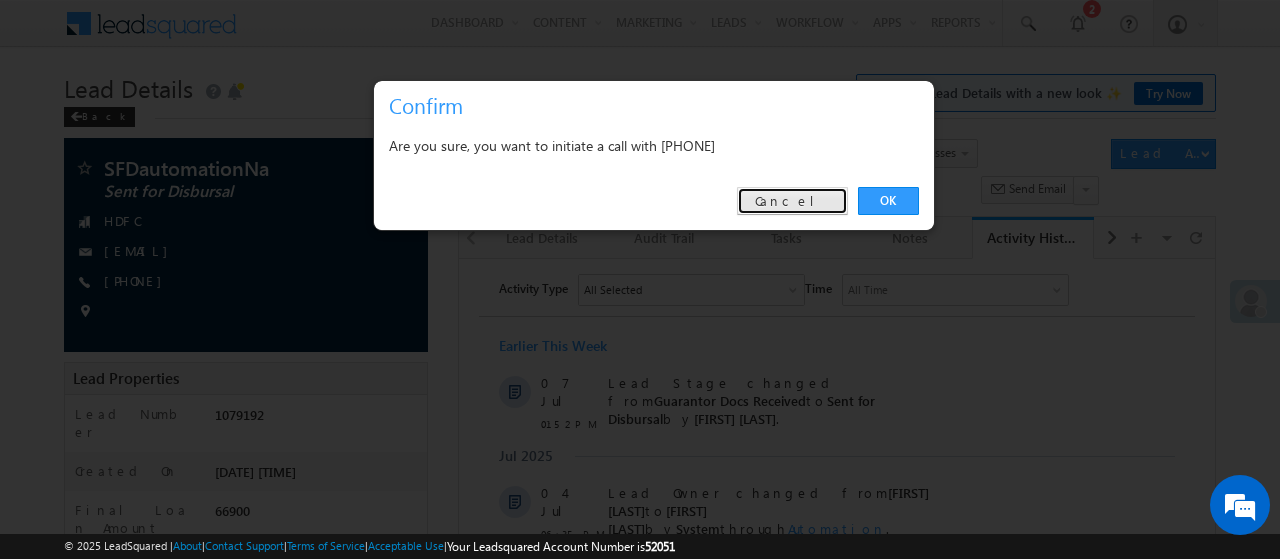 click on "Cancel" at bounding box center [792, 201] 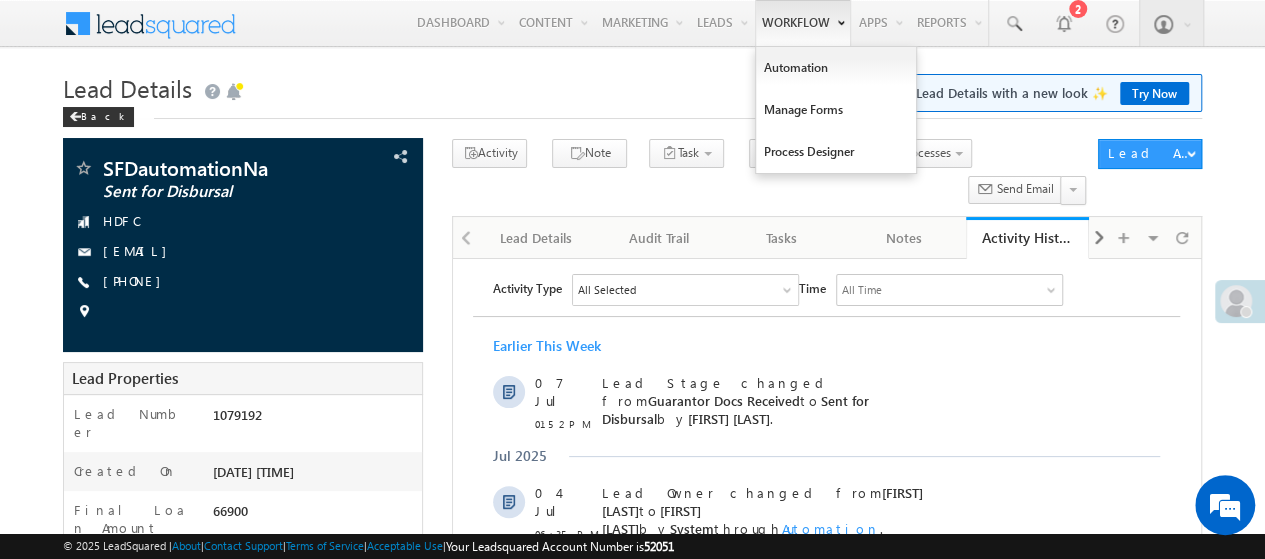 scroll, scrollTop: 0, scrollLeft: 0, axis: both 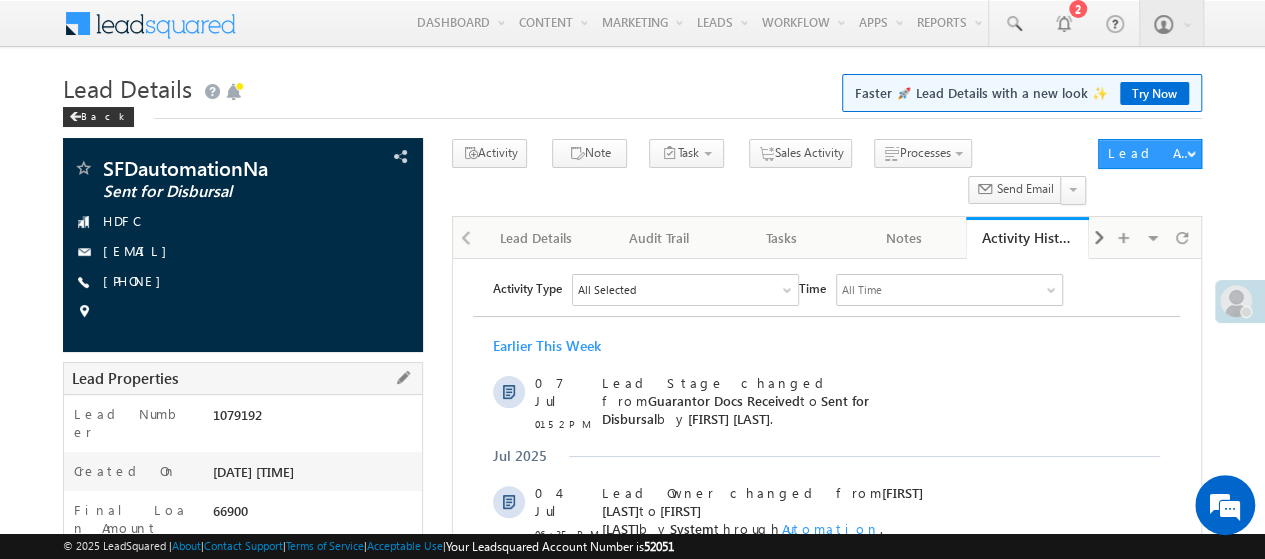 click on "1079192" at bounding box center [314, 419] 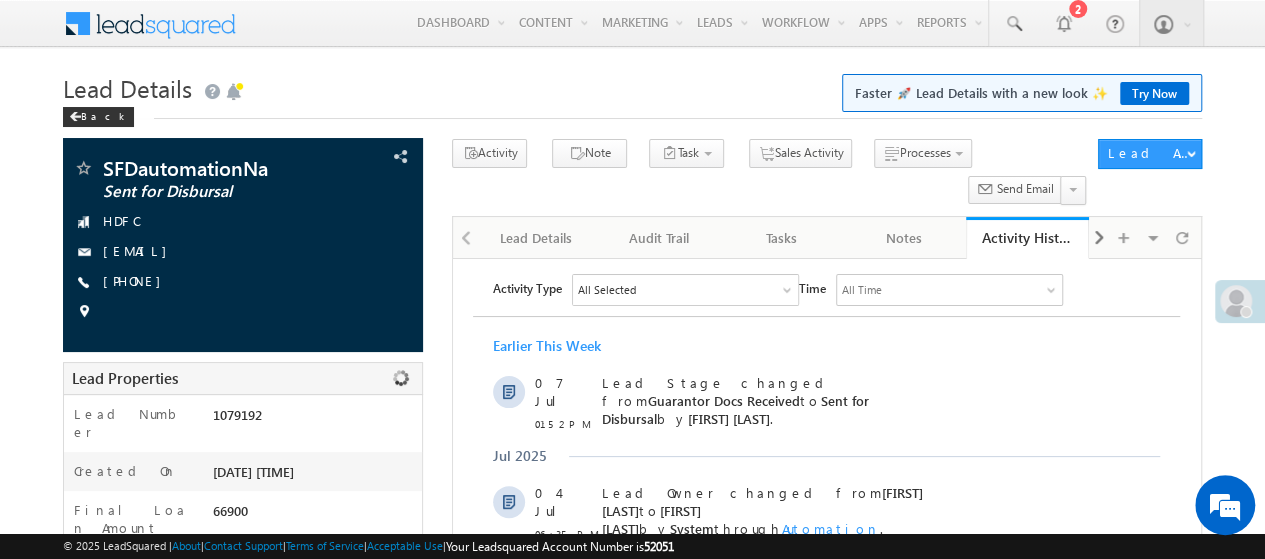 copy on "1079192" 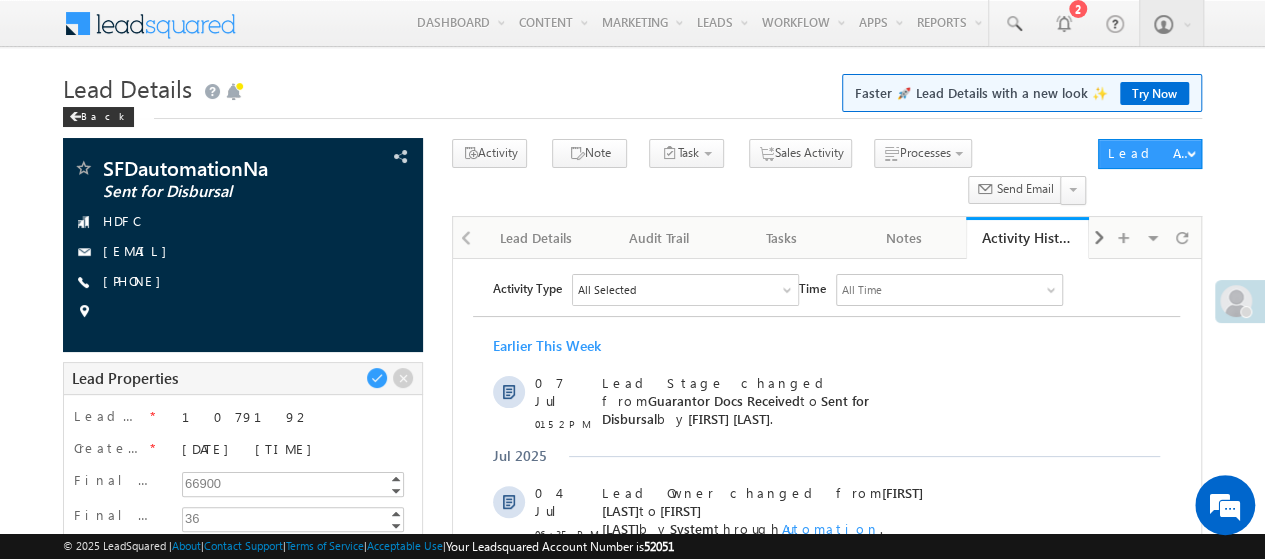 click on "1079192" at bounding box center (292, 416) 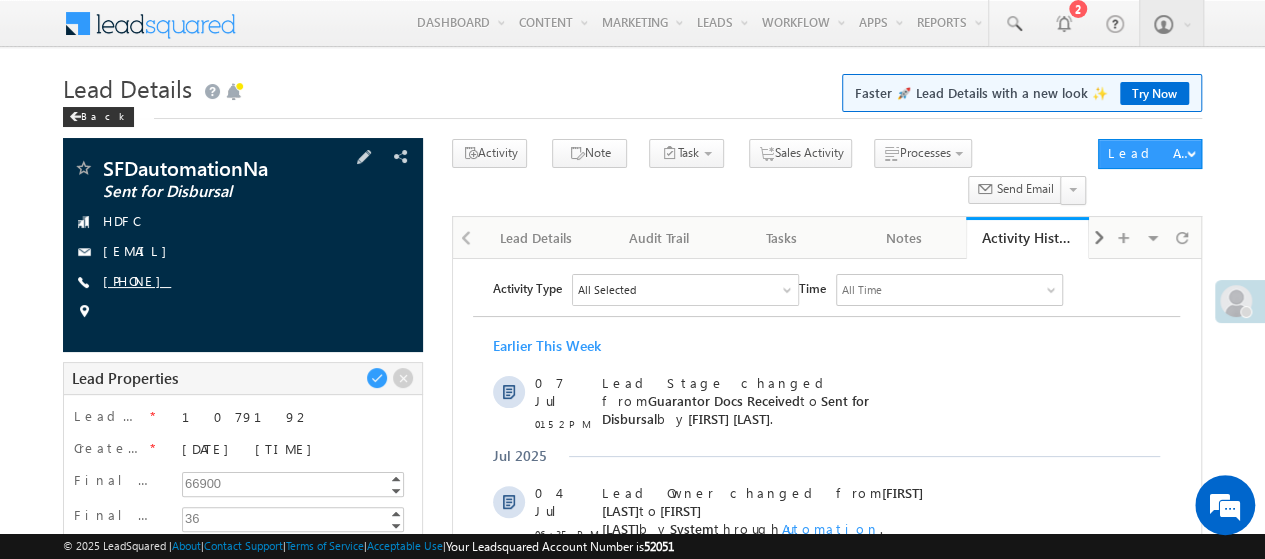 click on "[PHONE]" at bounding box center [137, 280] 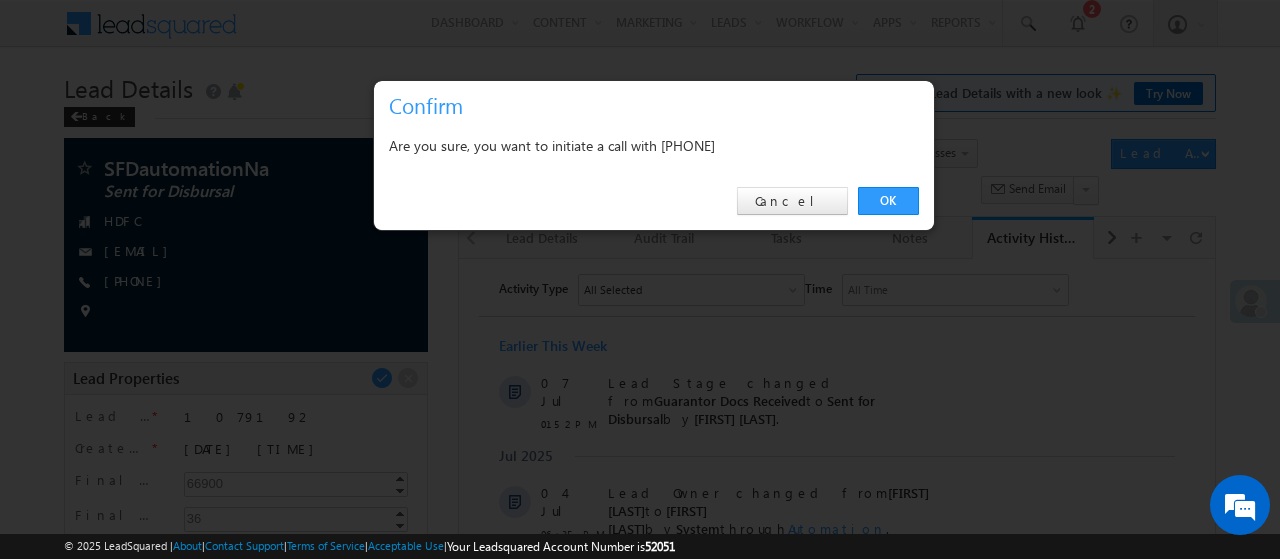 click on "Are you sure, you want to initiate a call with +91-7374090459" at bounding box center [654, 145] 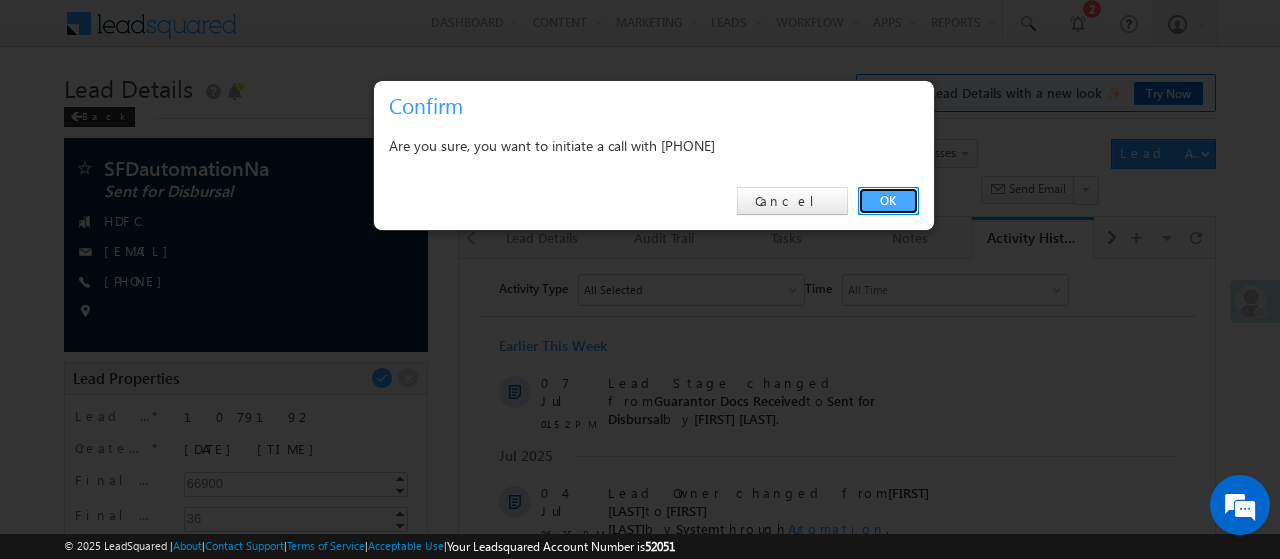 click on "OK" at bounding box center (888, 201) 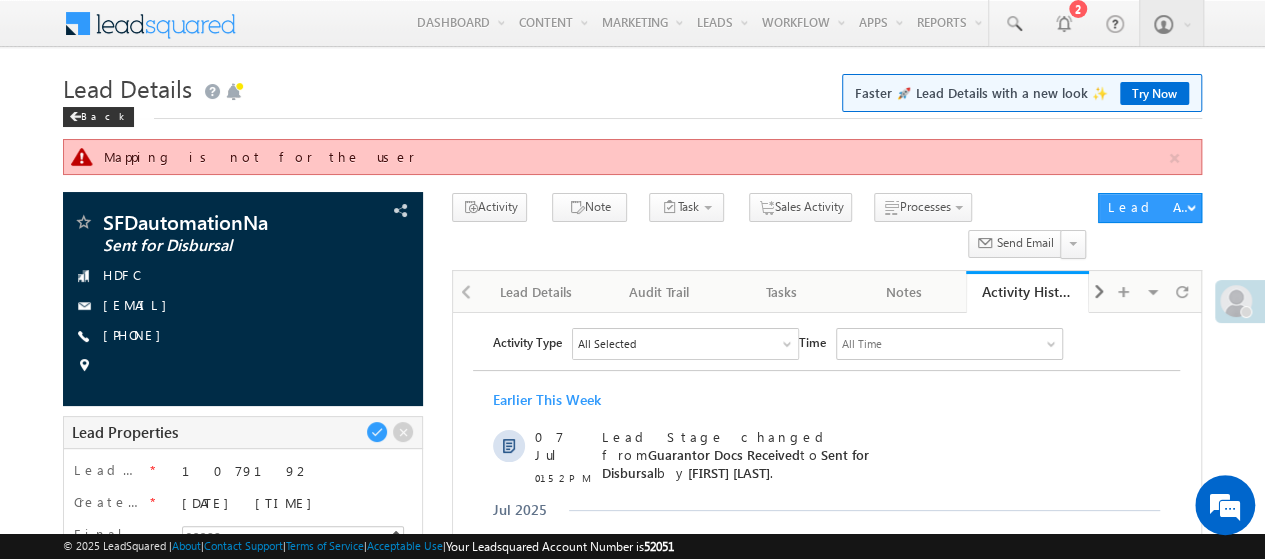 scroll, scrollTop: 489, scrollLeft: 0, axis: vertical 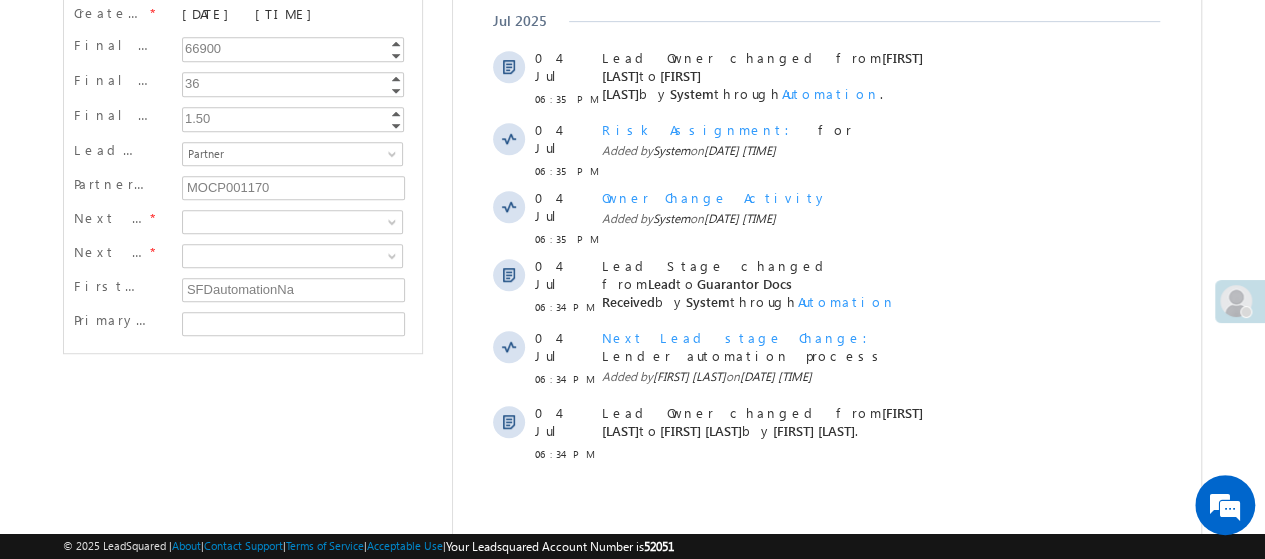 click on "Activity Type
All Selected
Select All Sales Activities 1 Sales Activity Email Activities 18 Email Bounced Email Link Clicked Email Marked Spam Email Opened Inbound Lead through Email Mailing preference link clicked Negative Response to Email Neutral Response to Email Positive Response to Email Resubscribed Subscribed To Newsletter Subscribed To Promotional Emails Unsubscribe Link Clicked Unsubscribed Unsubscribed From Newsletter Unsubscribed From Promotional Emails View in browser link Clicked Email Sent Web Activities 5 Conversion Button Clicked Converted to Lead Form Submitted on Website Page Visited on Website Tracking URL Clicked Lead Capture Activities 1 Lead Capture Phone Call Activities 2 Inbound Phone Call Activity 25 SMS Sent" at bounding box center (826, 151) 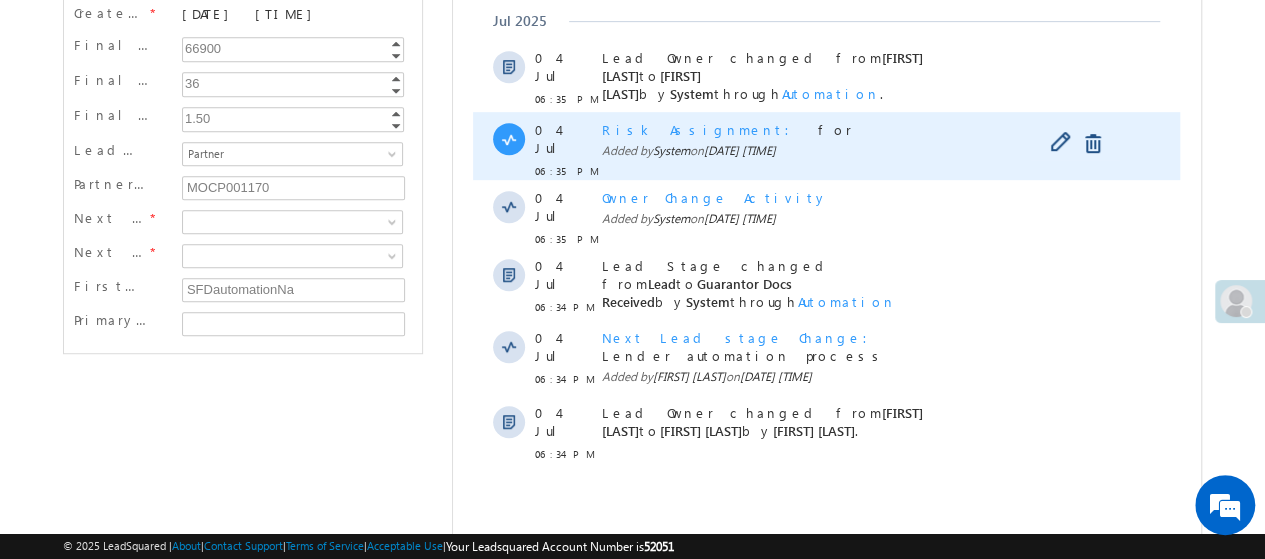 drag, startPoint x: 995, startPoint y: 207, endPoint x: 1033, endPoint y: 146, distance: 71.867935 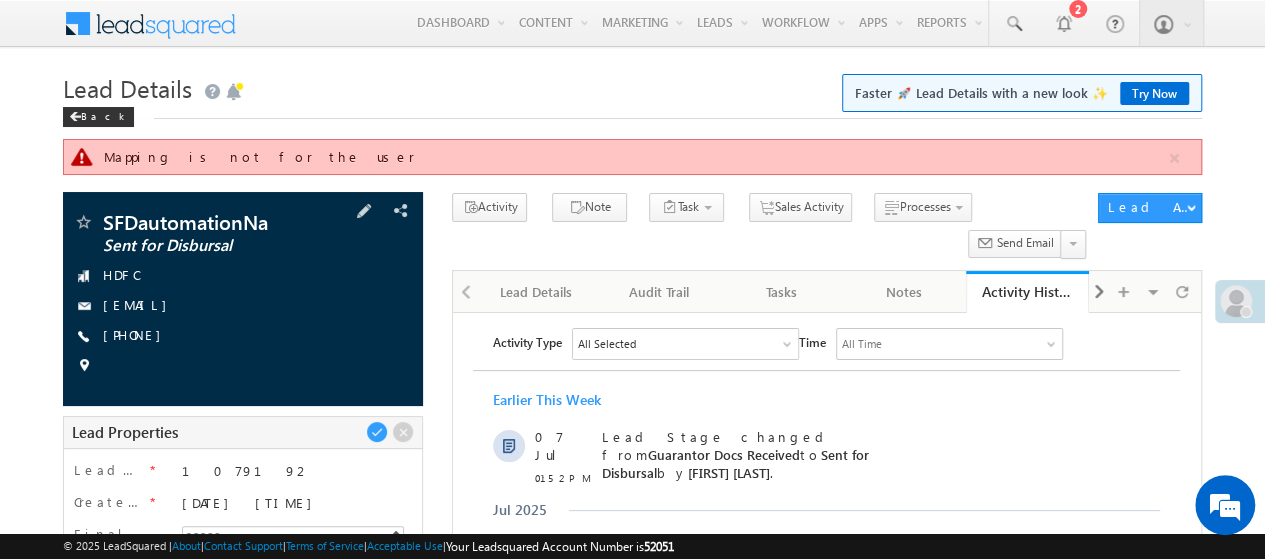 scroll, scrollTop: 146, scrollLeft: 0, axis: vertical 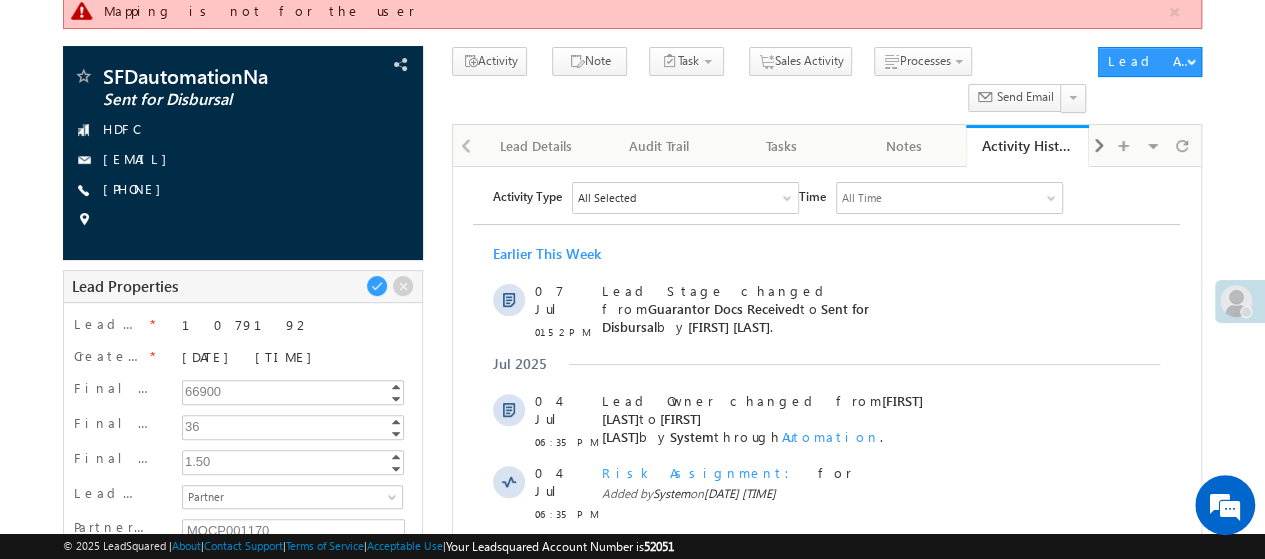 click on "1079192" at bounding box center (292, 324) 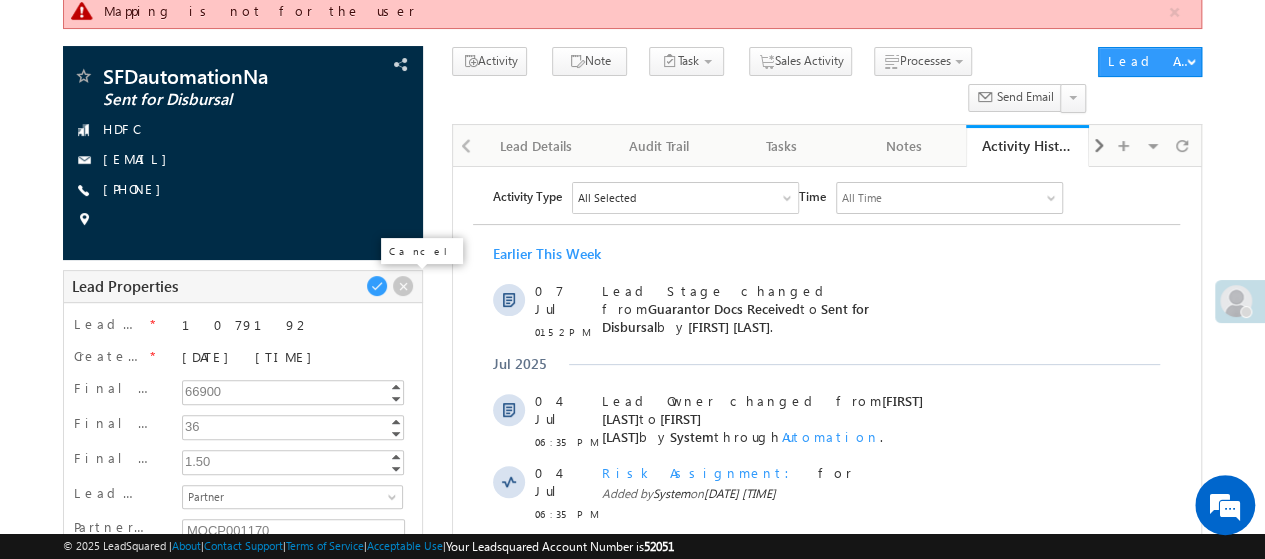 click at bounding box center (403, 286) 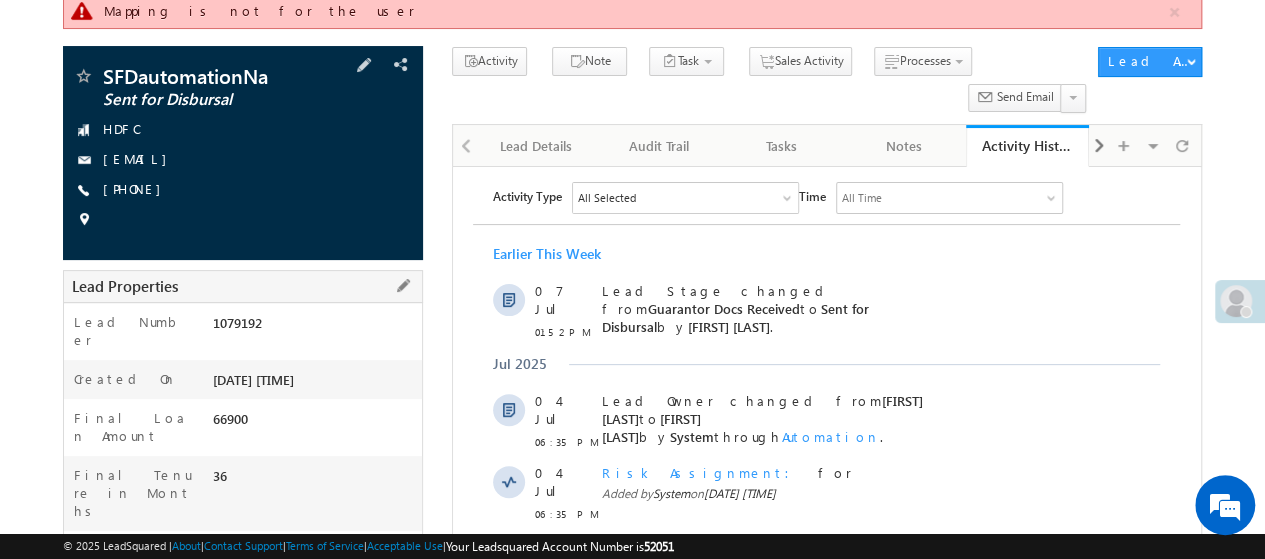 click on "+91-7374090459" at bounding box center (243, 190) 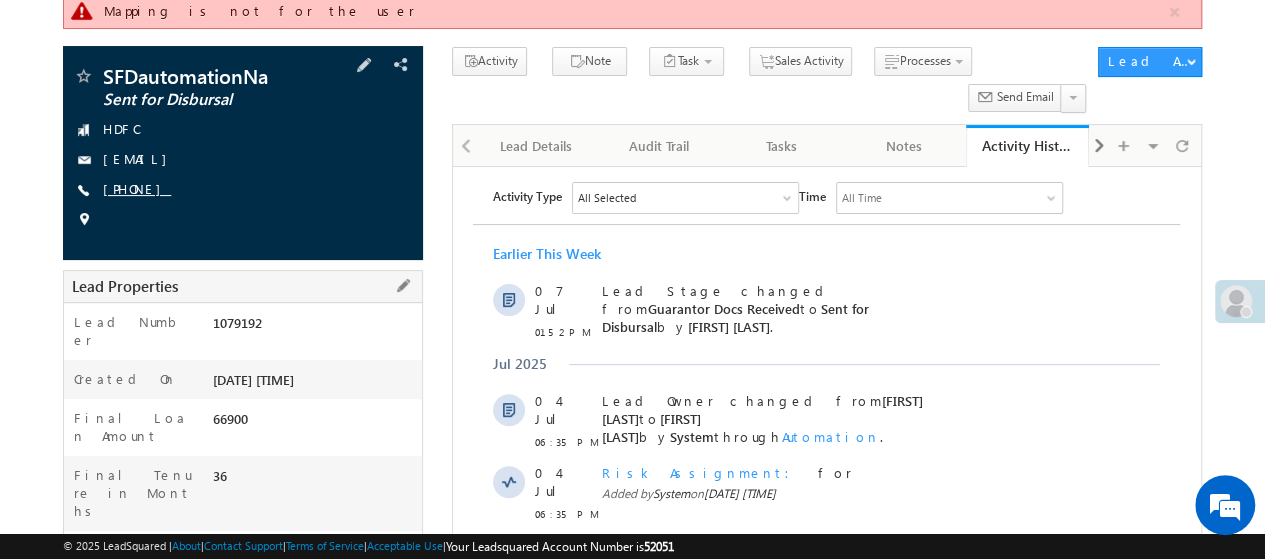 click on "+91-7374090459" at bounding box center [137, 188] 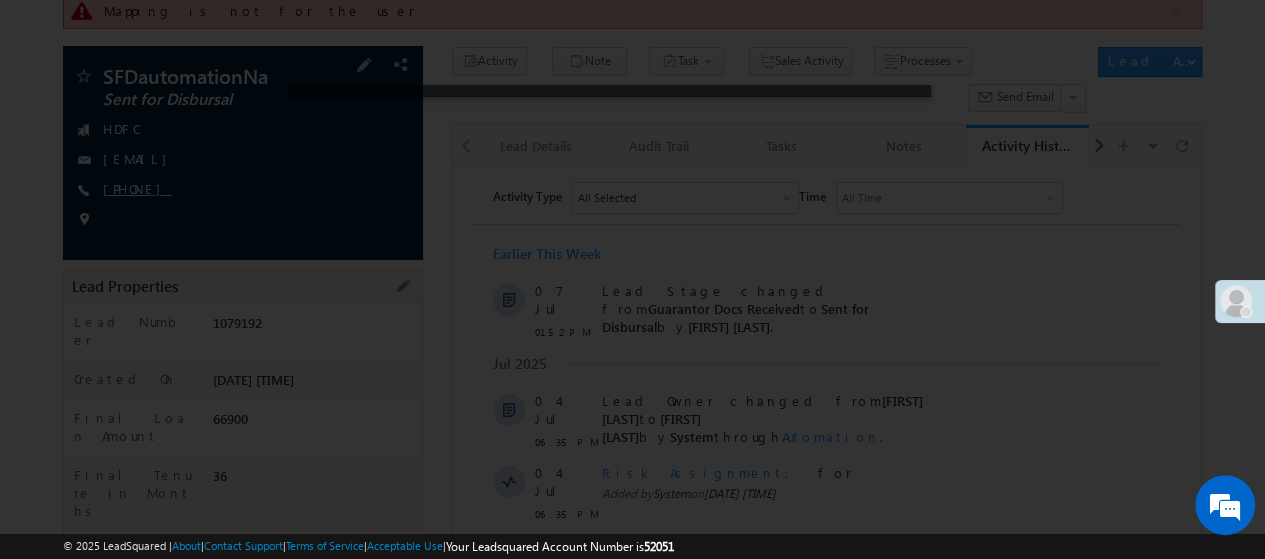 click at bounding box center (632, 279) 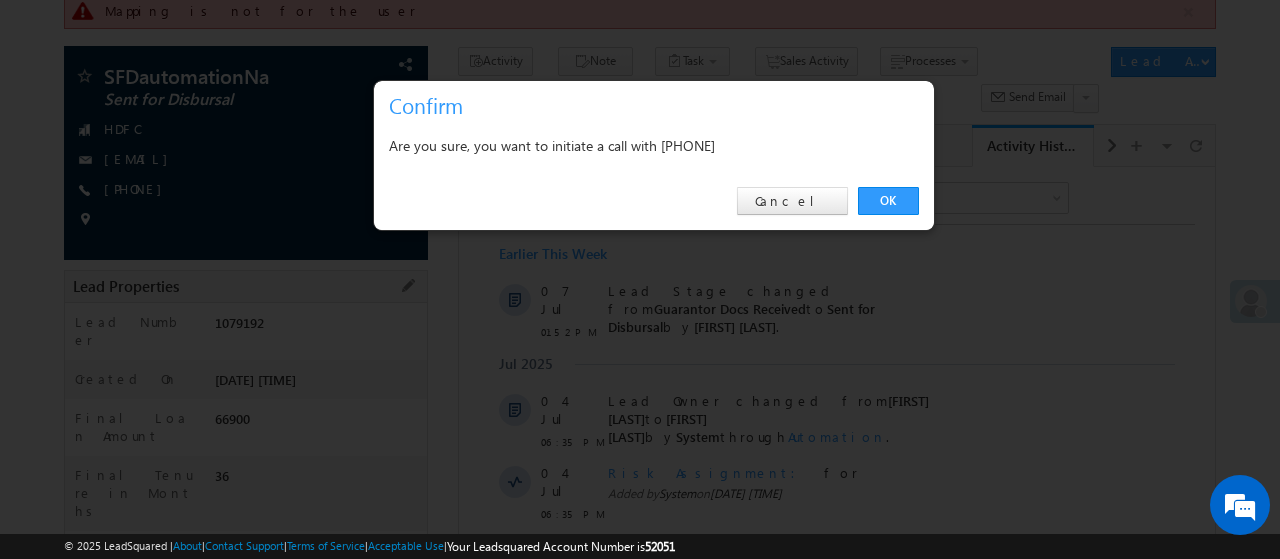 click on "Are you sure, you want to initiate a call with +91-7374090459" at bounding box center (654, 145) 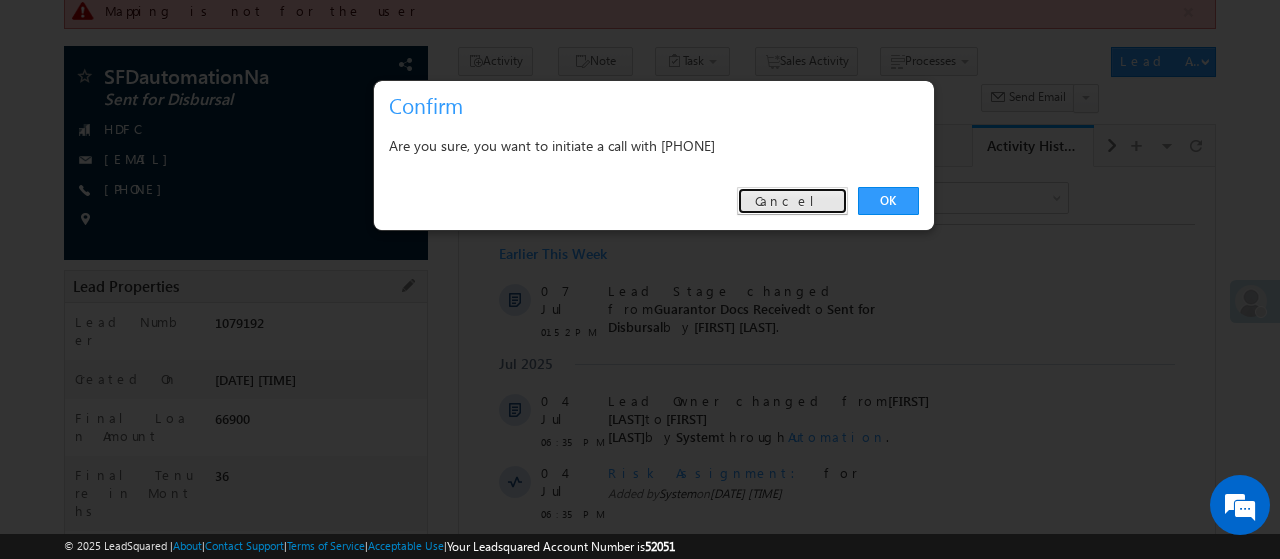 click on "Cancel" at bounding box center [792, 201] 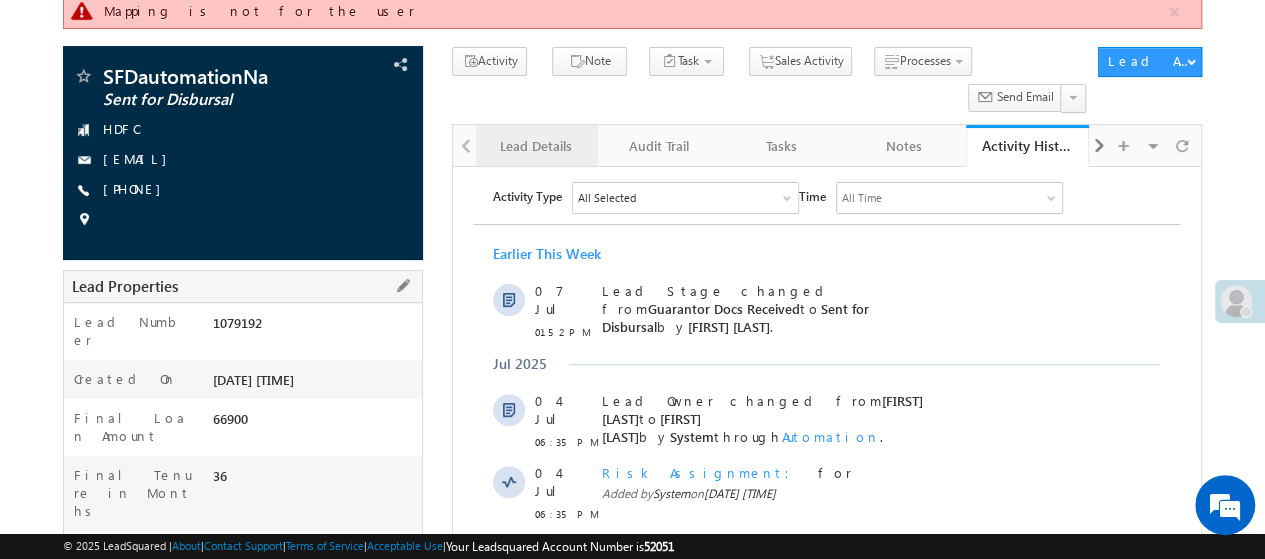 click on "Lead Details" at bounding box center [536, 146] 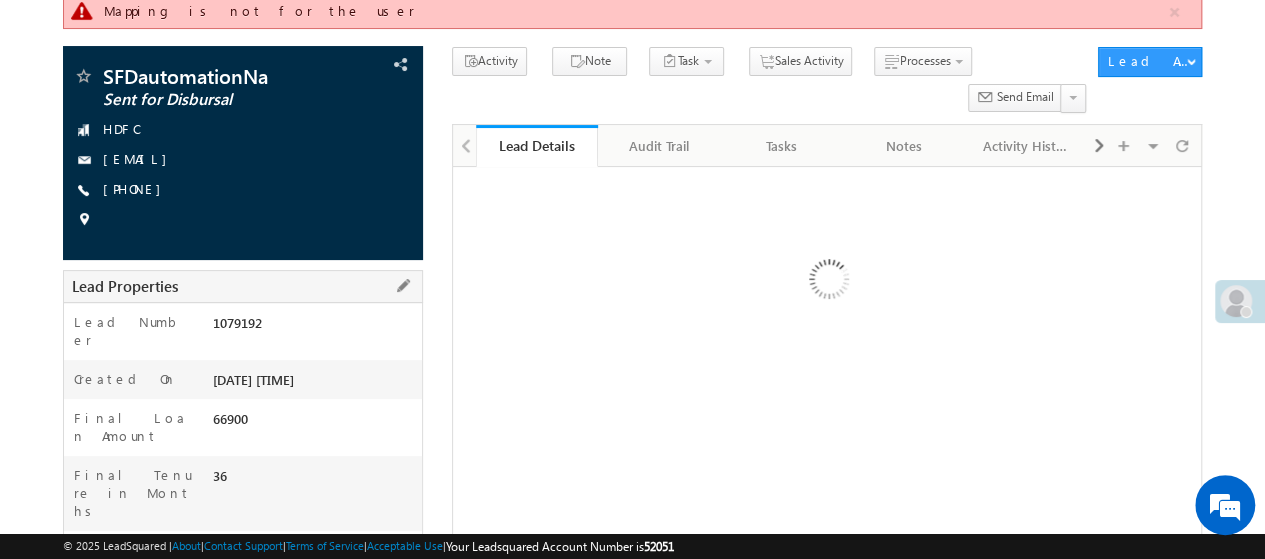 scroll, scrollTop: 0, scrollLeft: 0, axis: both 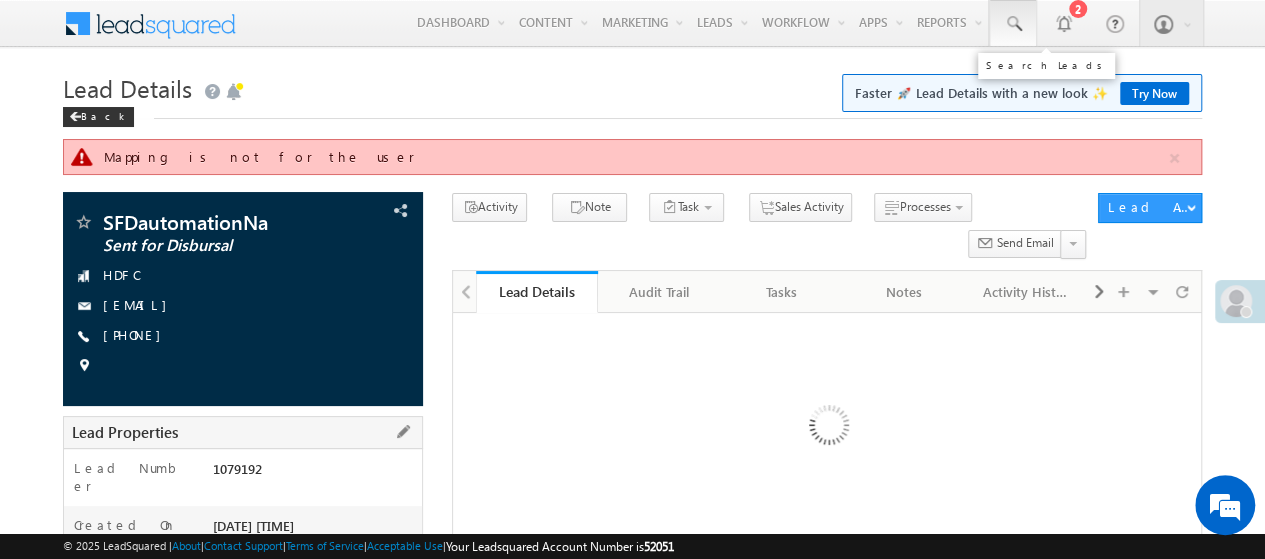 click at bounding box center [1013, 24] 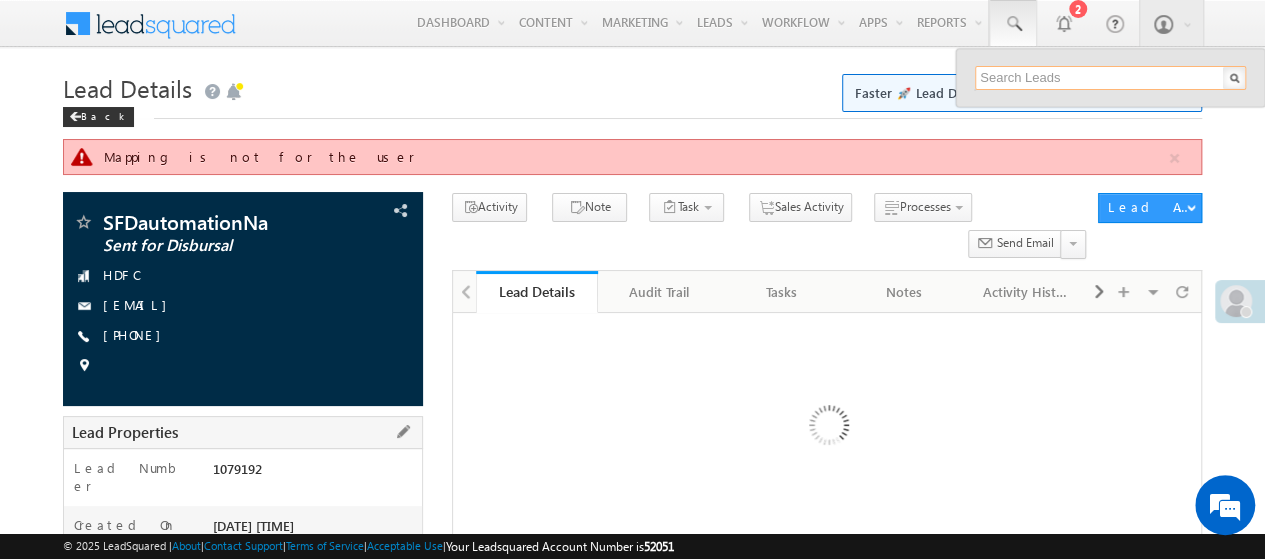 click at bounding box center [1110, 78] 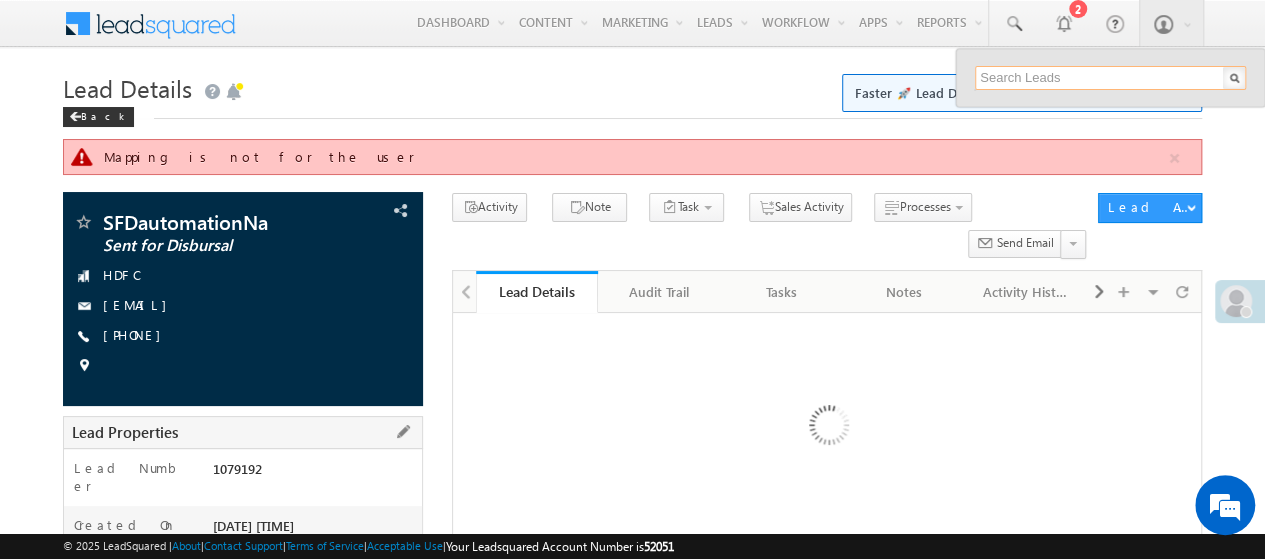 paste on "1079000" 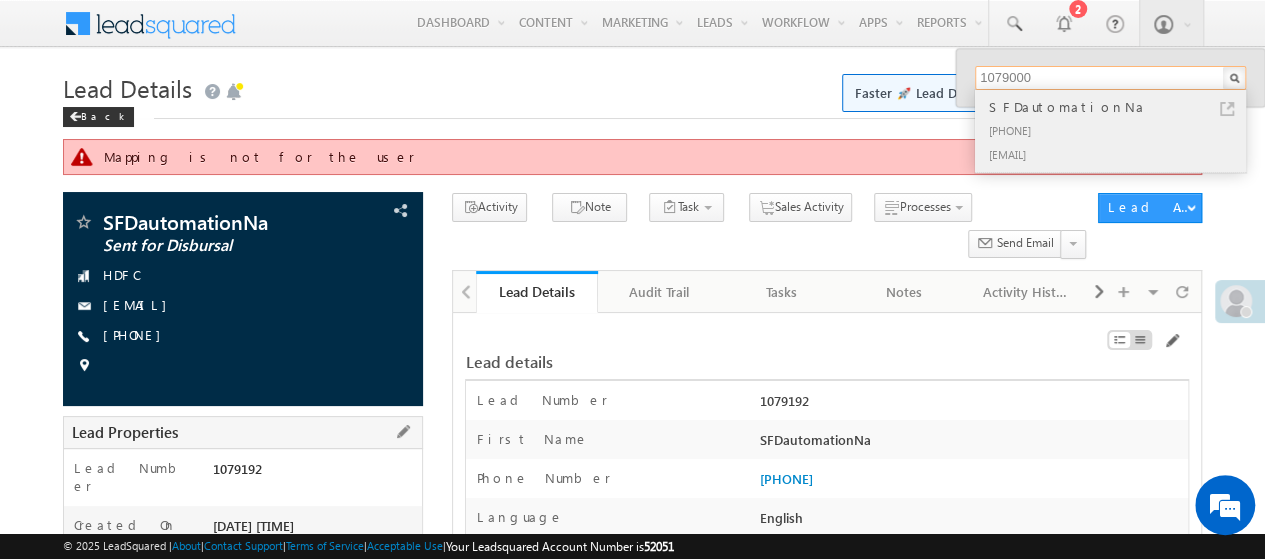 type on "1079000" 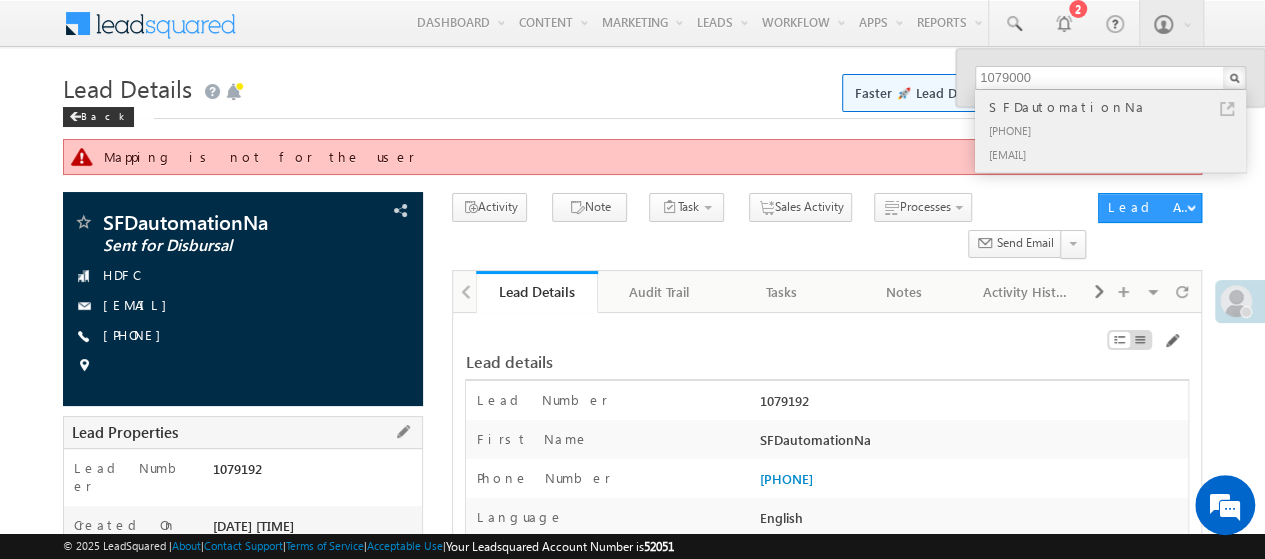 click on "+91-7374090459" at bounding box center [1119, 130] 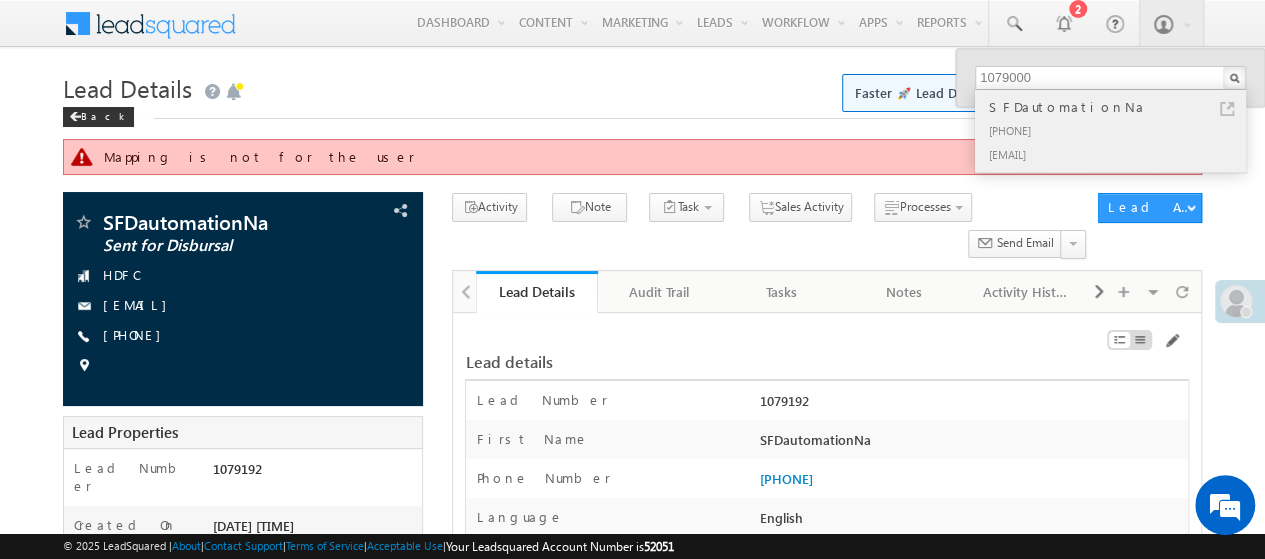 click on "SFDautomationNa" at bounding box center (1119, 107) 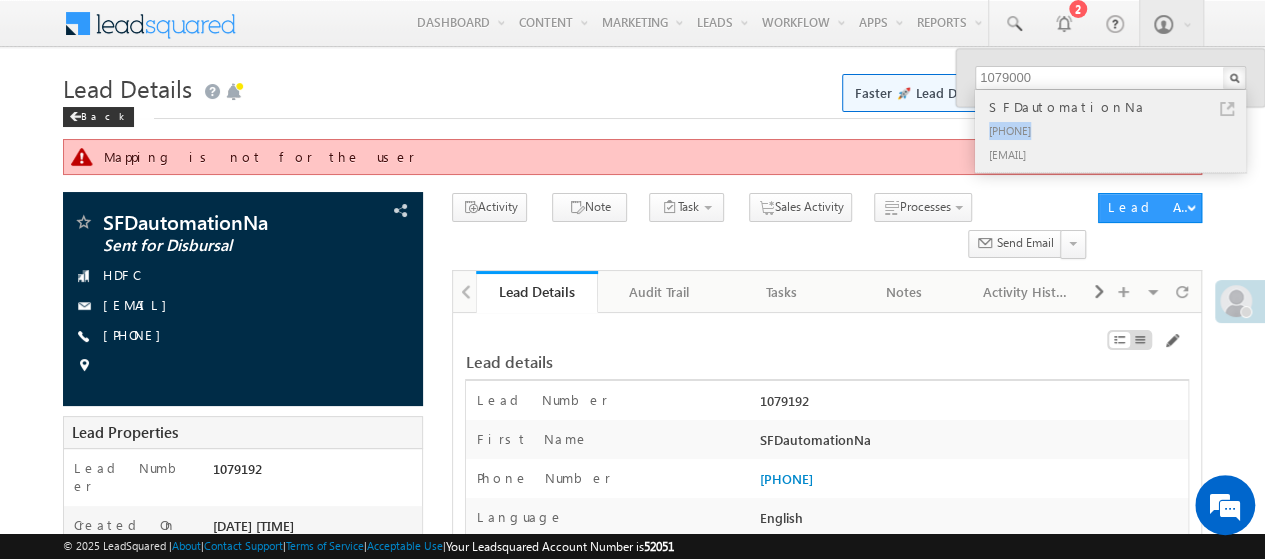 click on "+91-7374090459" at bounding box center (1119, 130) 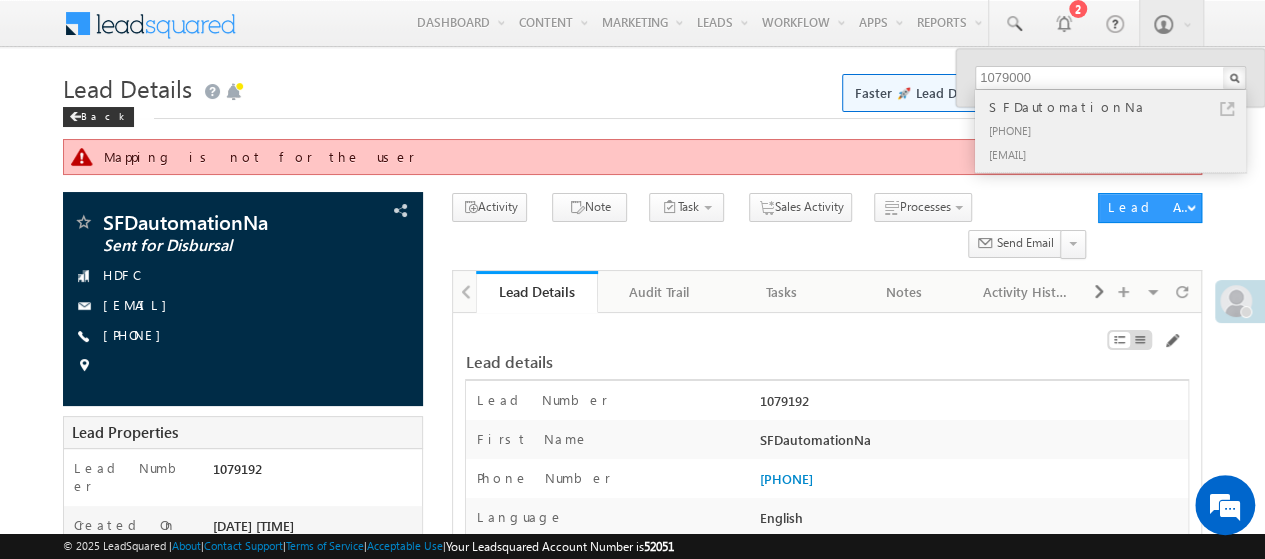 click on "SFDautomationNa" at bounding box center (1119, 107) 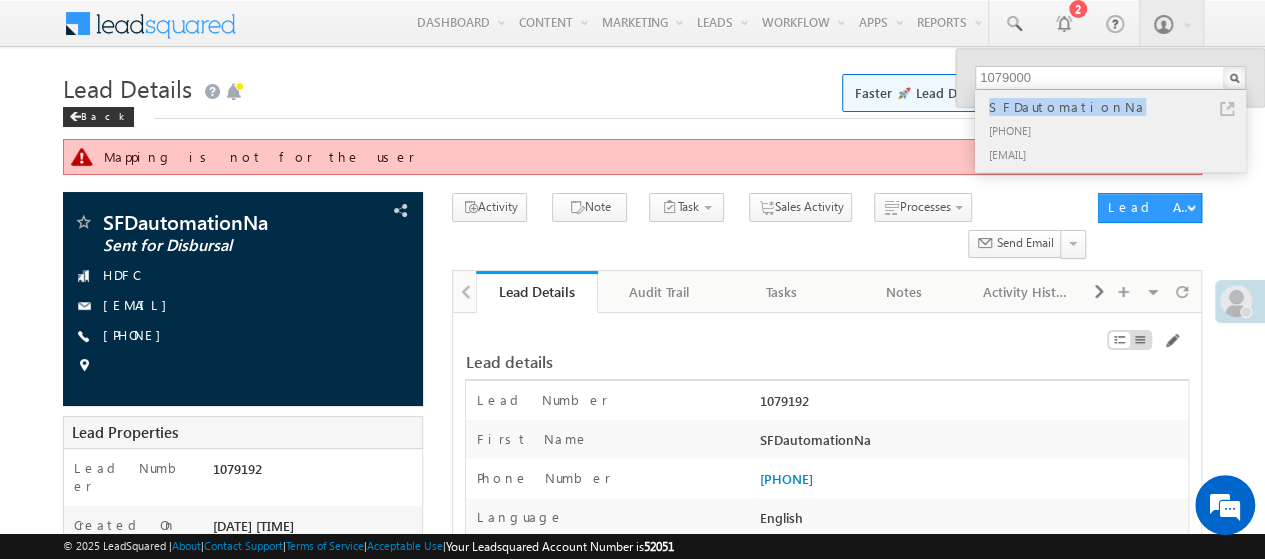 click on "SFDautomationNa" at bounding box center (1119, 107) 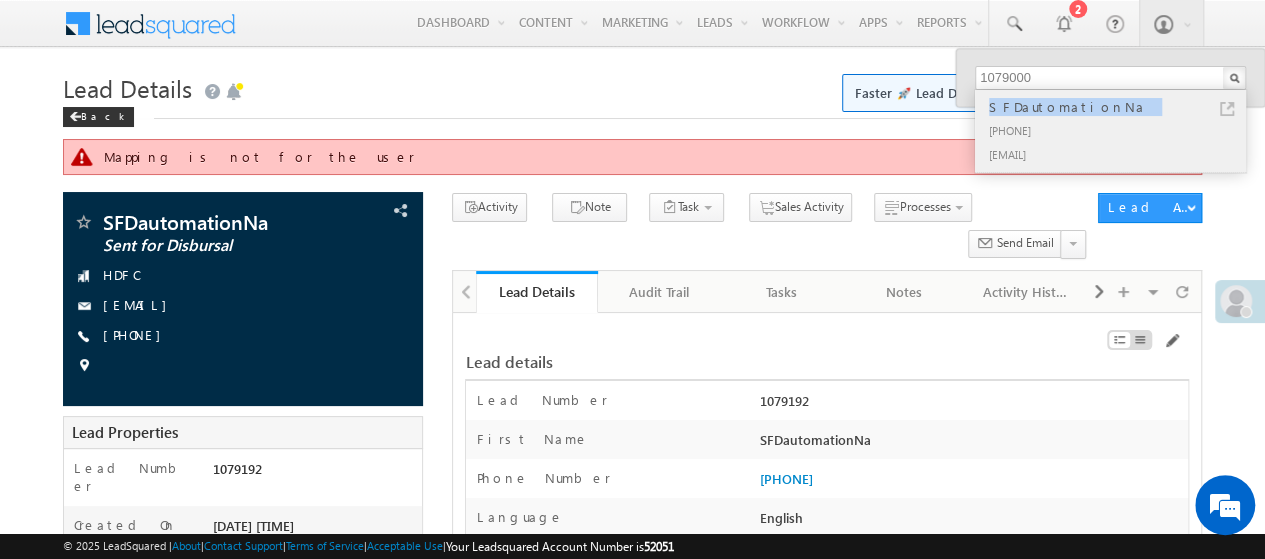 click on "SFDautomationNa" at bounding box center (1119, 107) 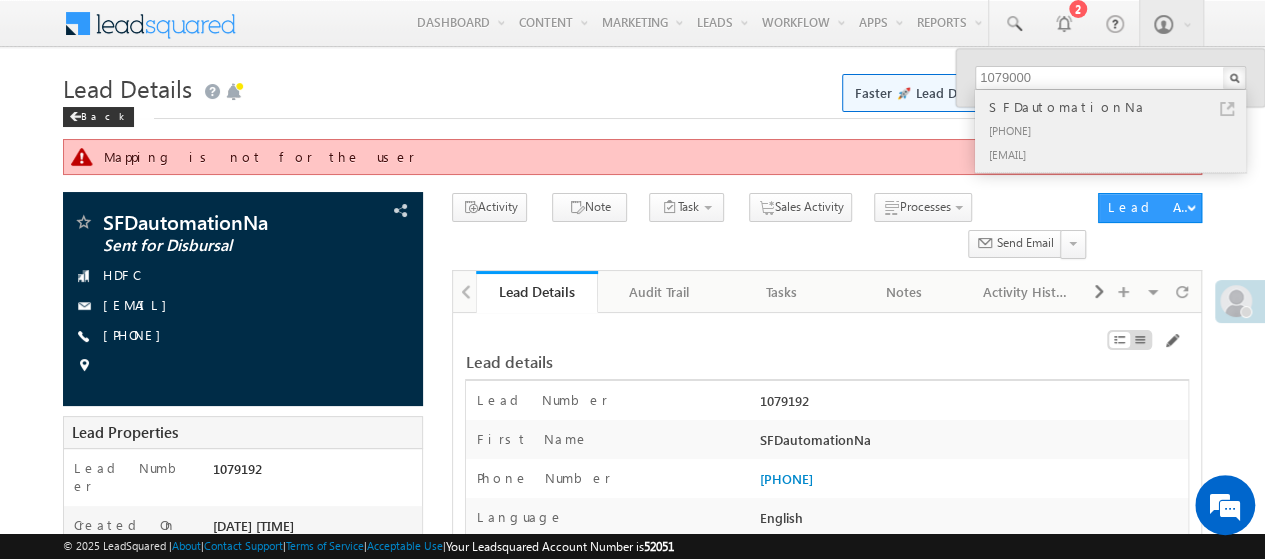 click on "nickykashyap1311@gmail.com" at bounding box center [1119, 154] 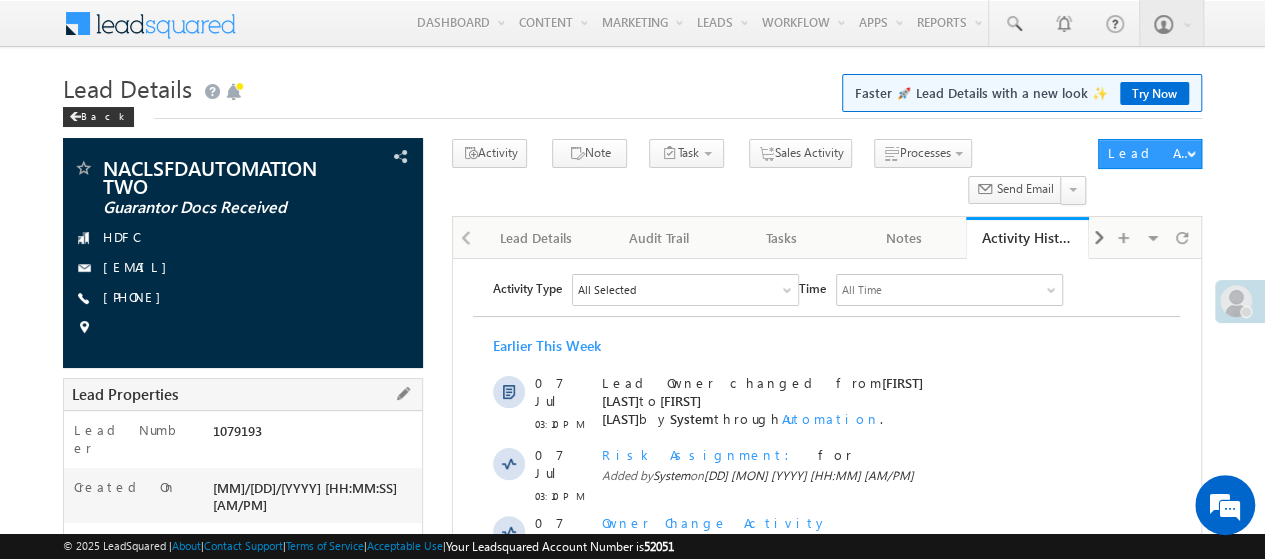 scroll, scrollTop: 0, scrollLeft: 0, axis: both 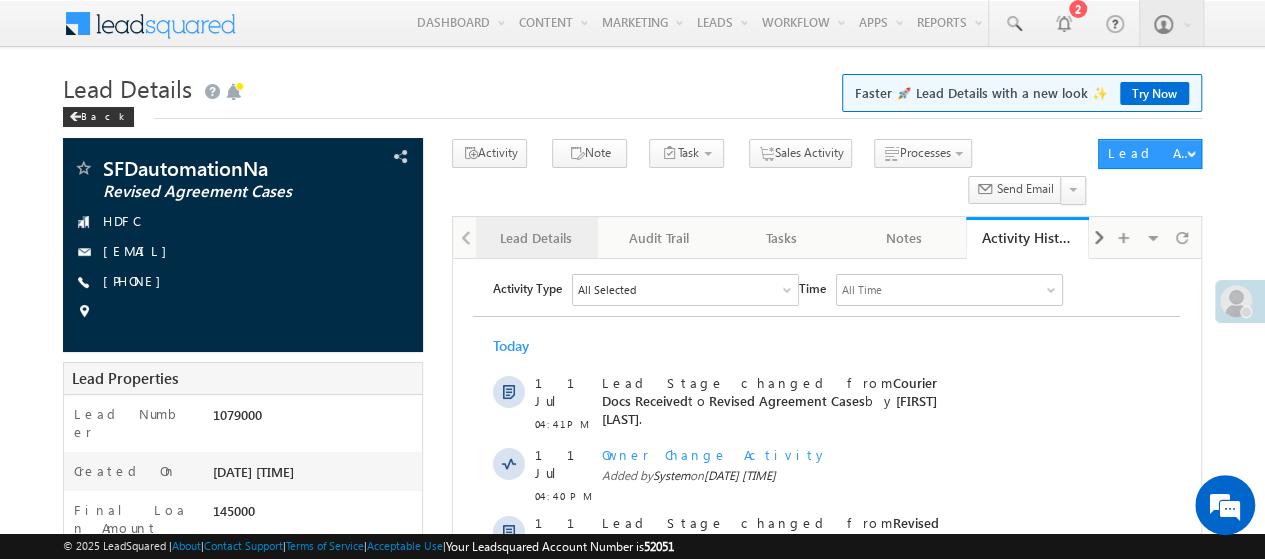 click on "Lead Details" at bounding box center [537, 238] 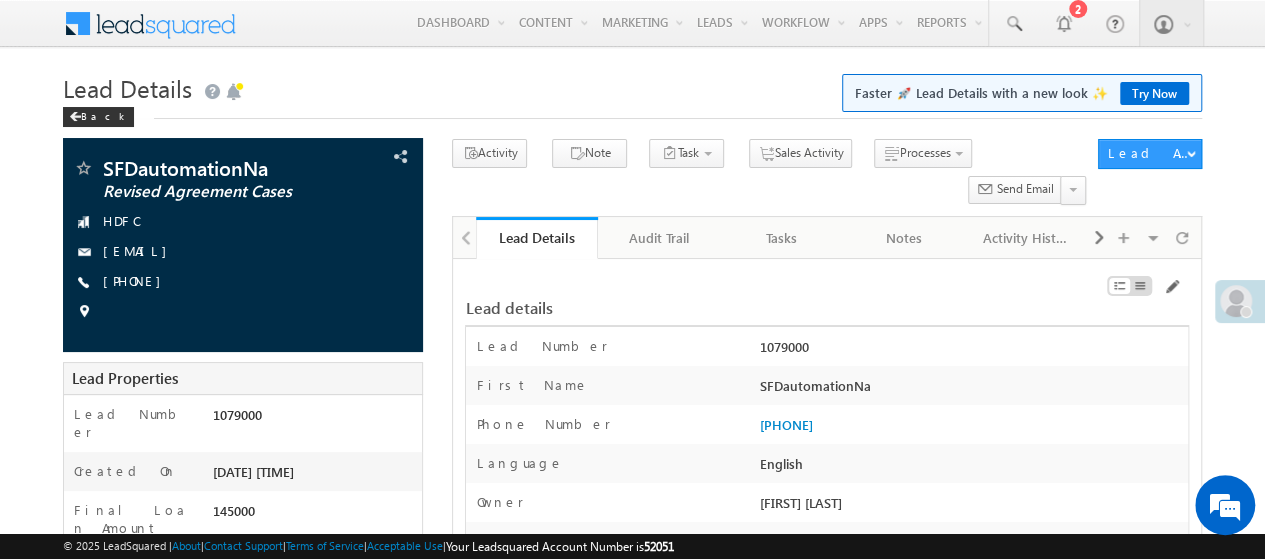 scroll, scrollTop: 0, scrollLeft: 0, axis: both 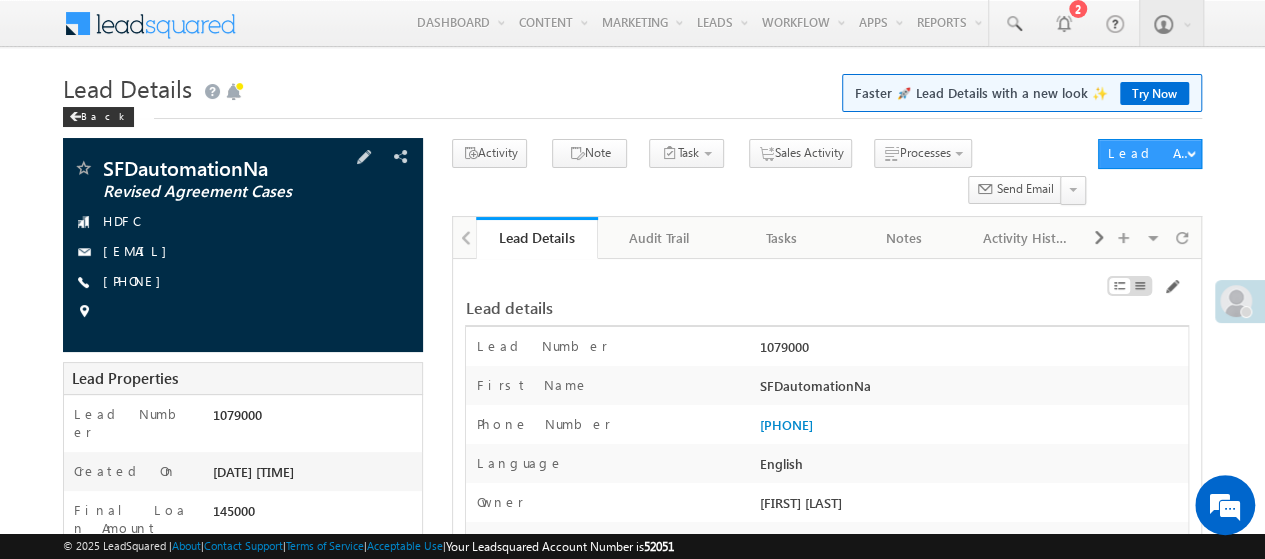 click at bounding box center [243, 312] 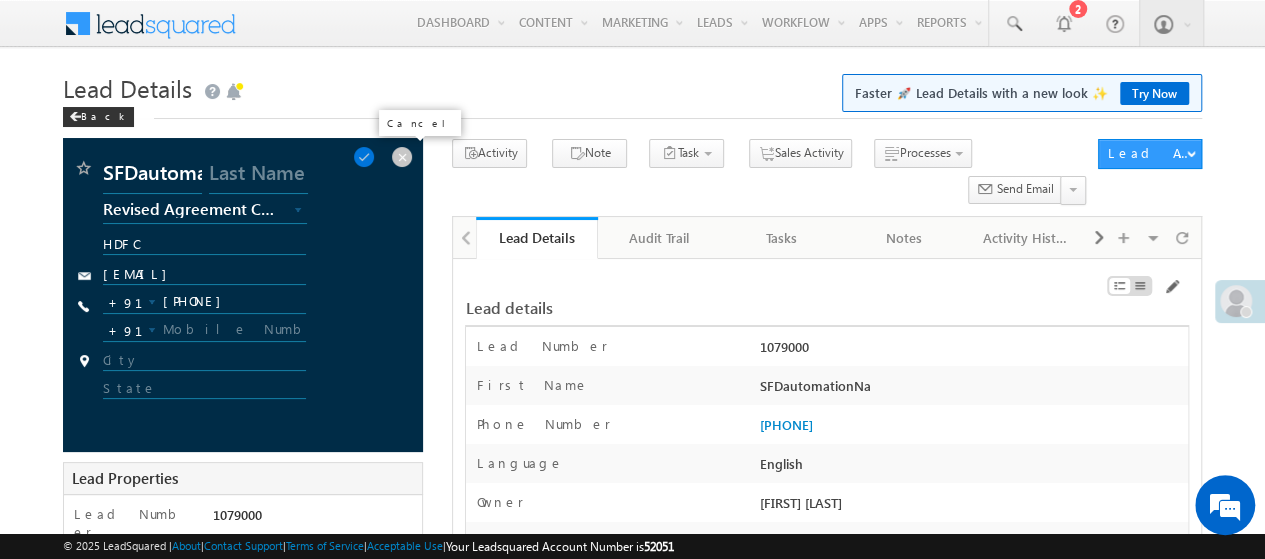 click at bounding box center (402, 157) 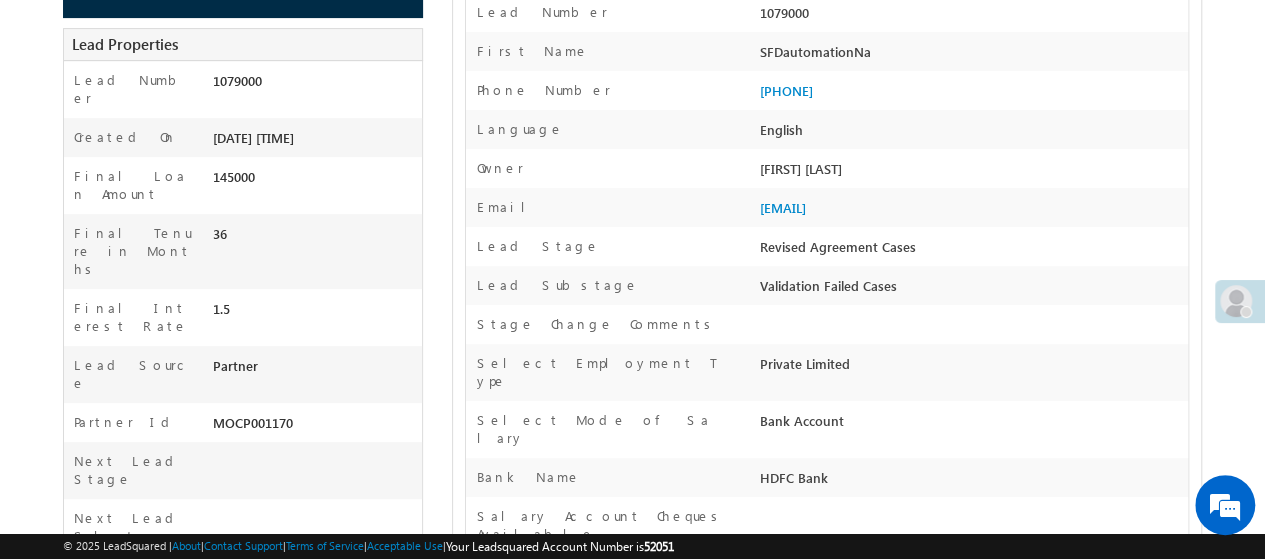 scroll, scrollTop: 0, scrollLeft: 0, axis: both 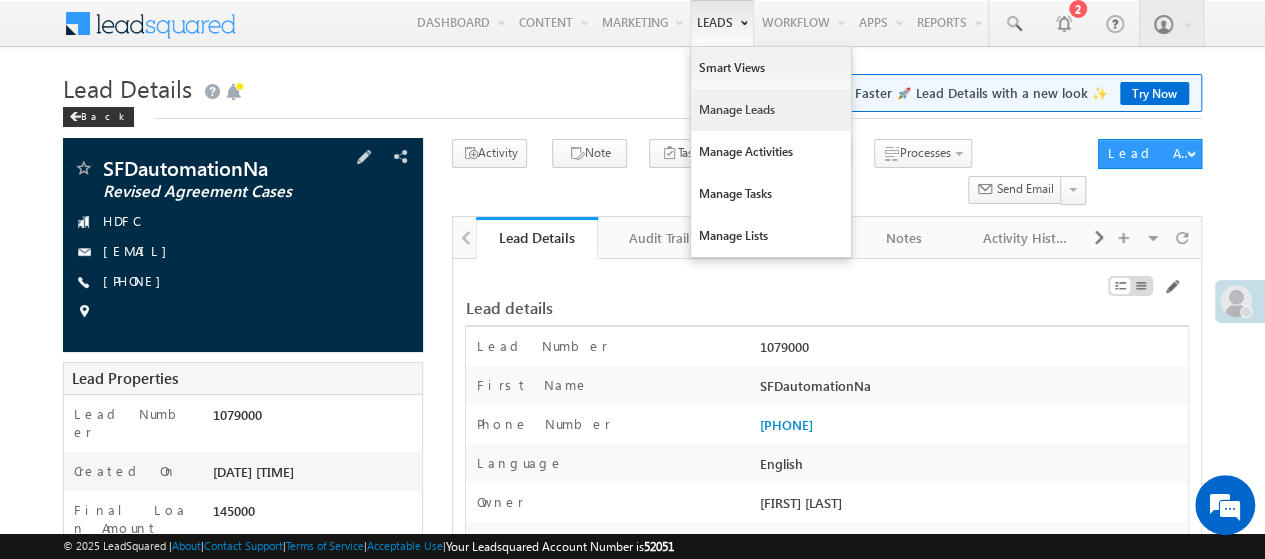 click on "Manage Leads" at bounding box center [771, 110] 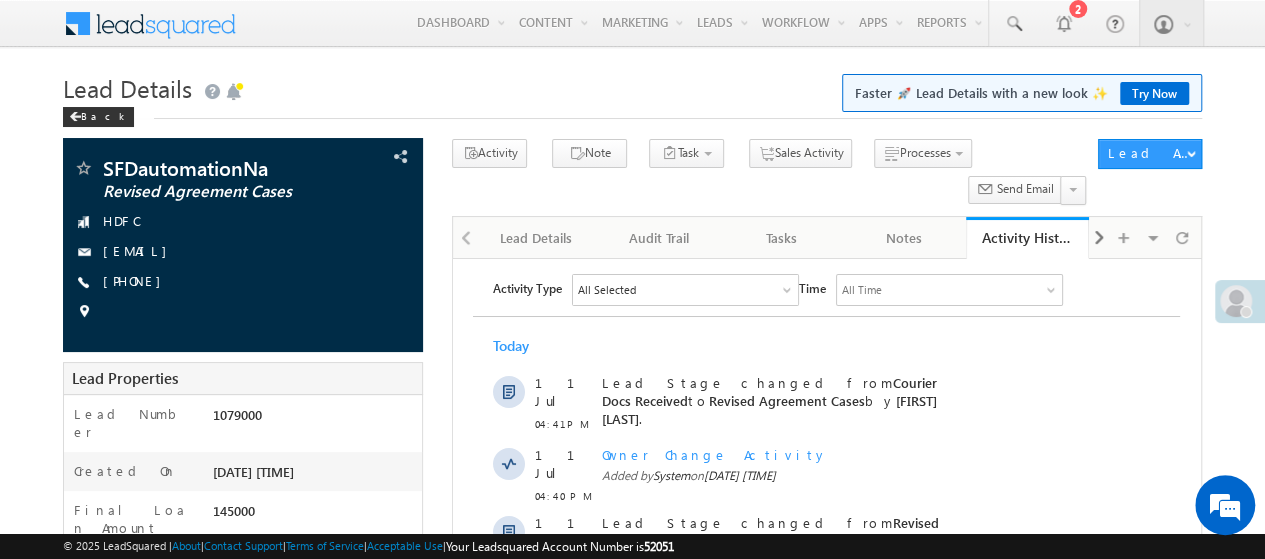 scroll, scrollTop: 0, scrollLeft: 0, axis: both 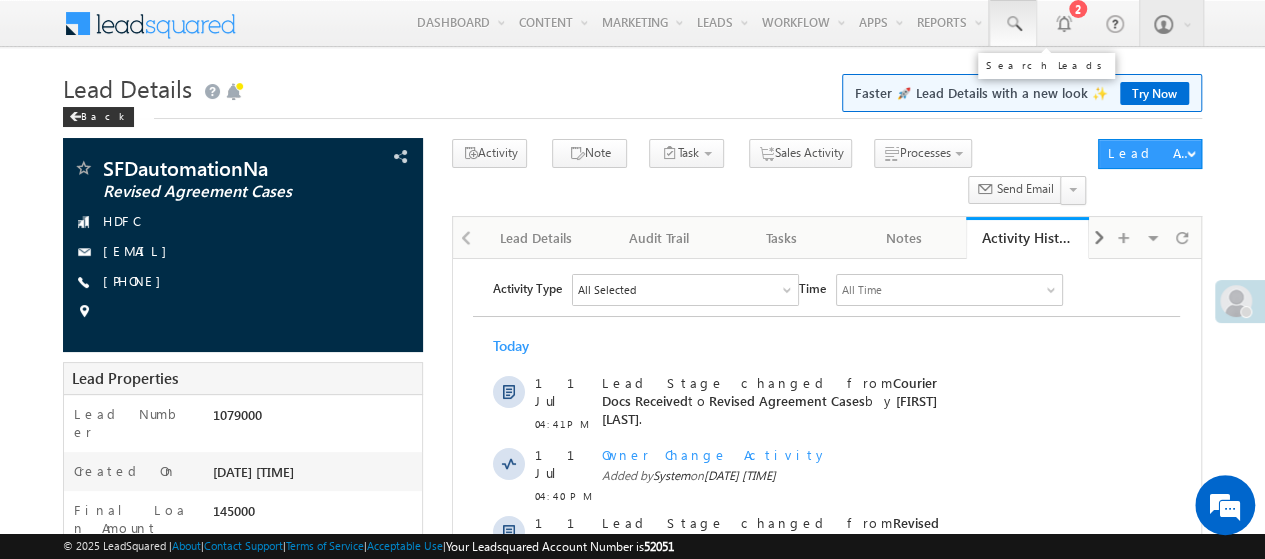 click at bounding box center (1013, 23) 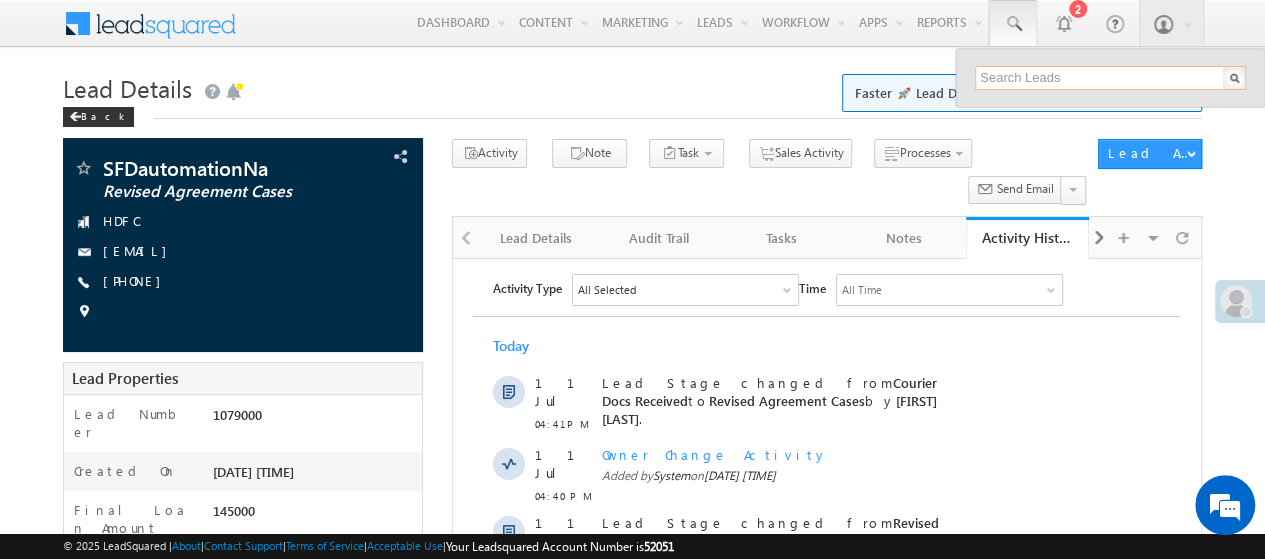 click at bounding box center [1110, 78] 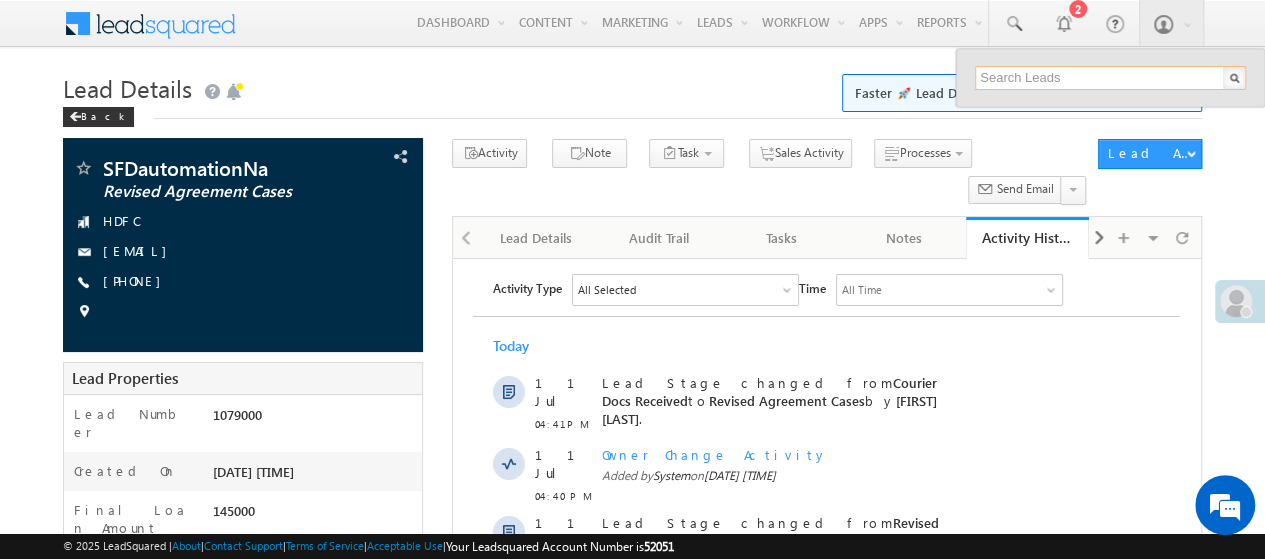 paste on "1078193" 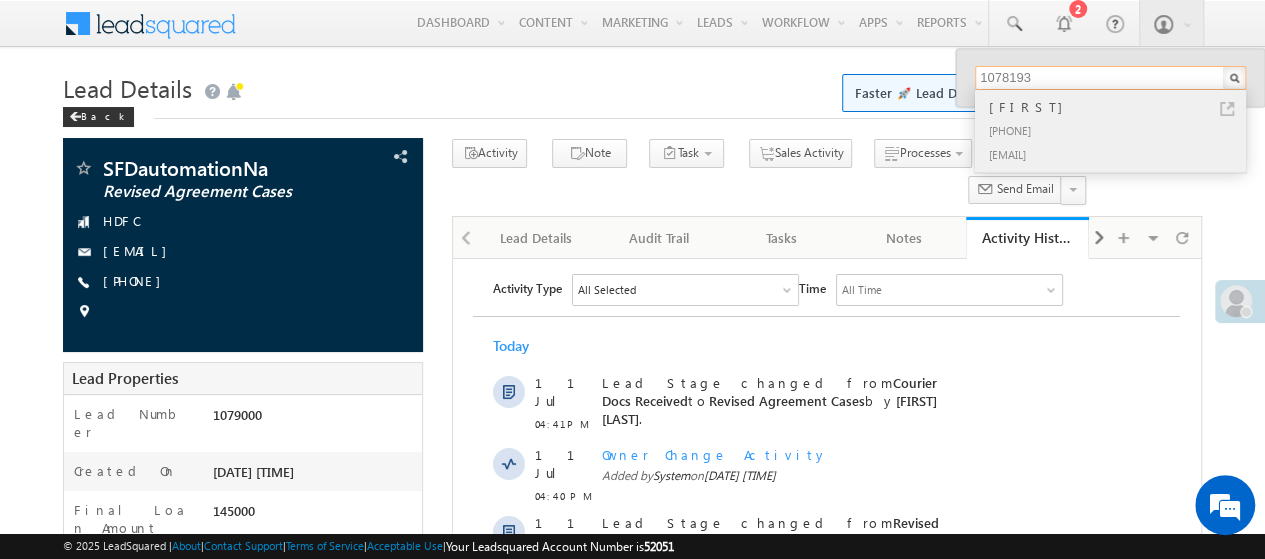 type on "1078193" 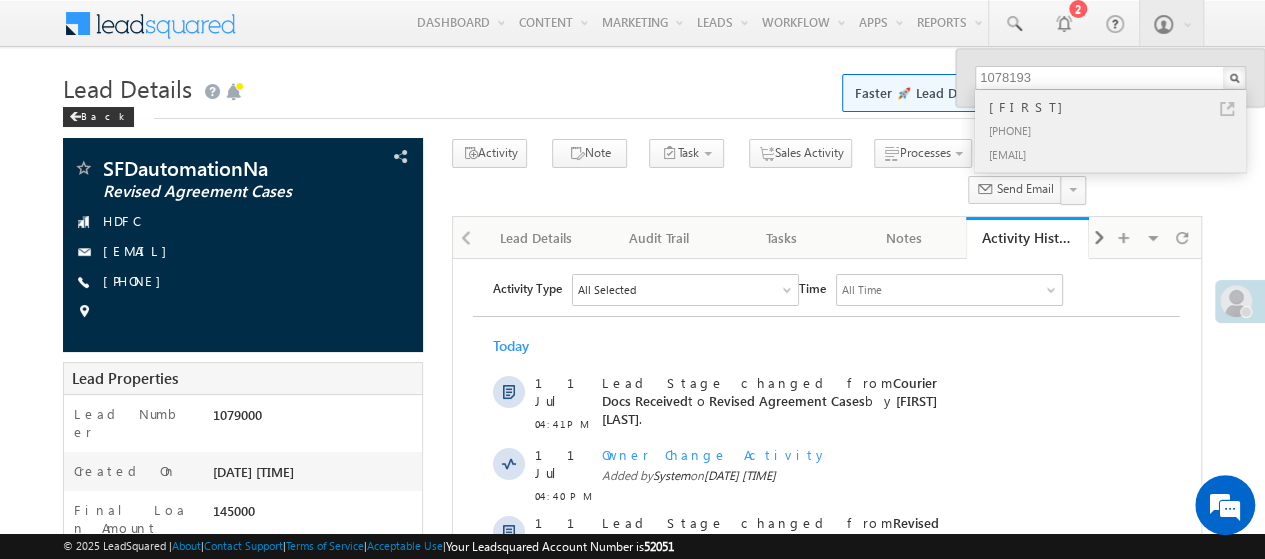 click on "[PHONE]" at bounding box center (1119, 130) 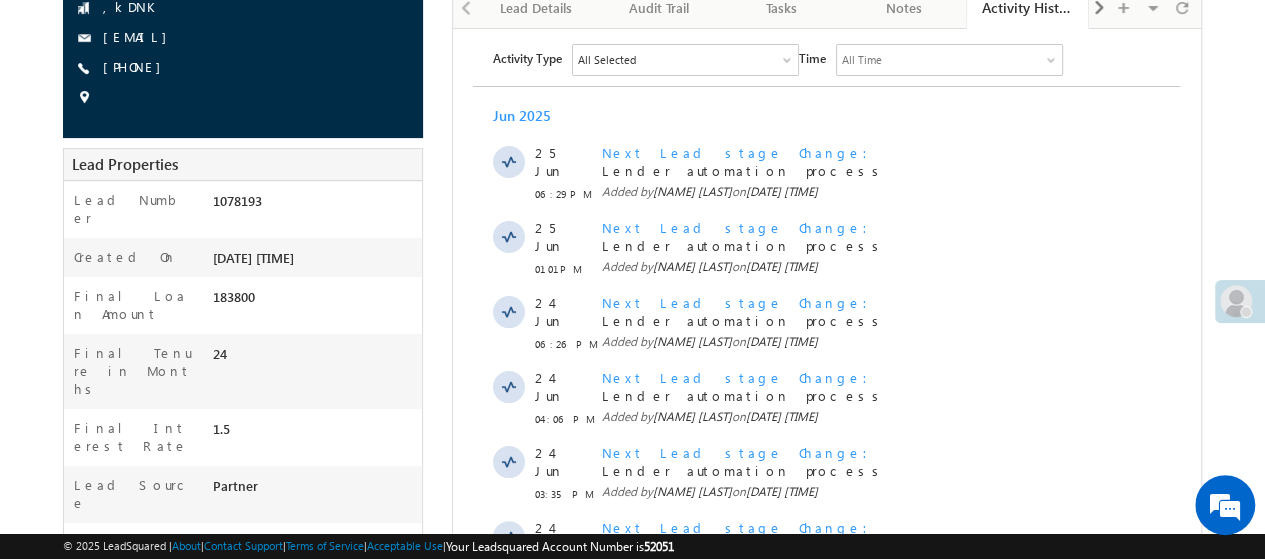scroll, scrollTop: 0, scrollLeft: 0, axis: both 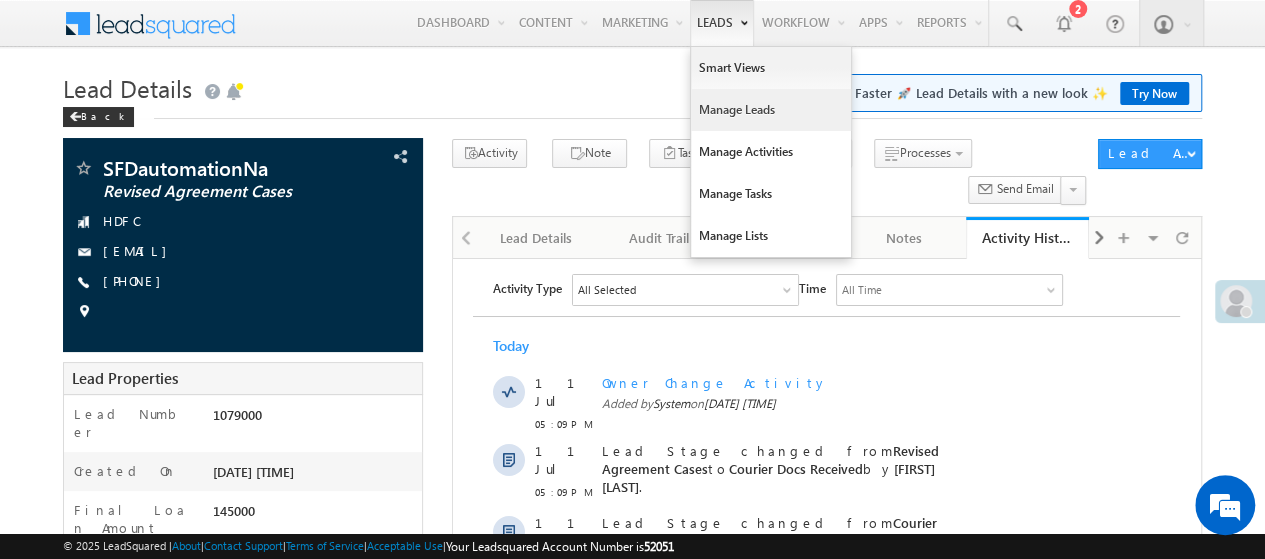 click on "Manage Leads" at bounding box center (771, 110) 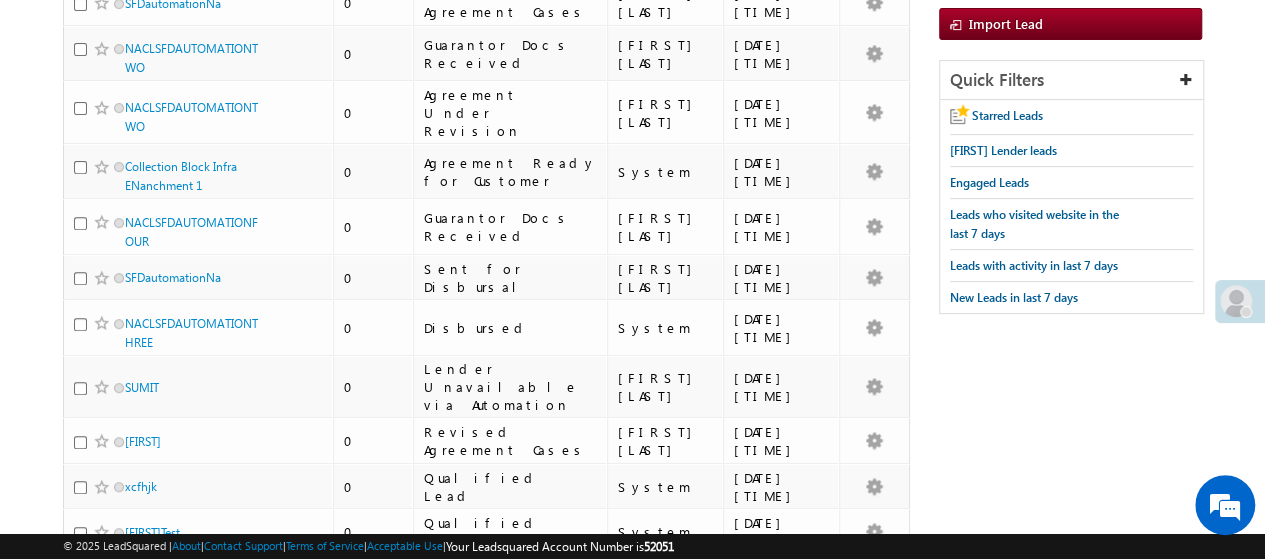scroll, scrollTop: 297, scrollLeft: 0, axis: vertical 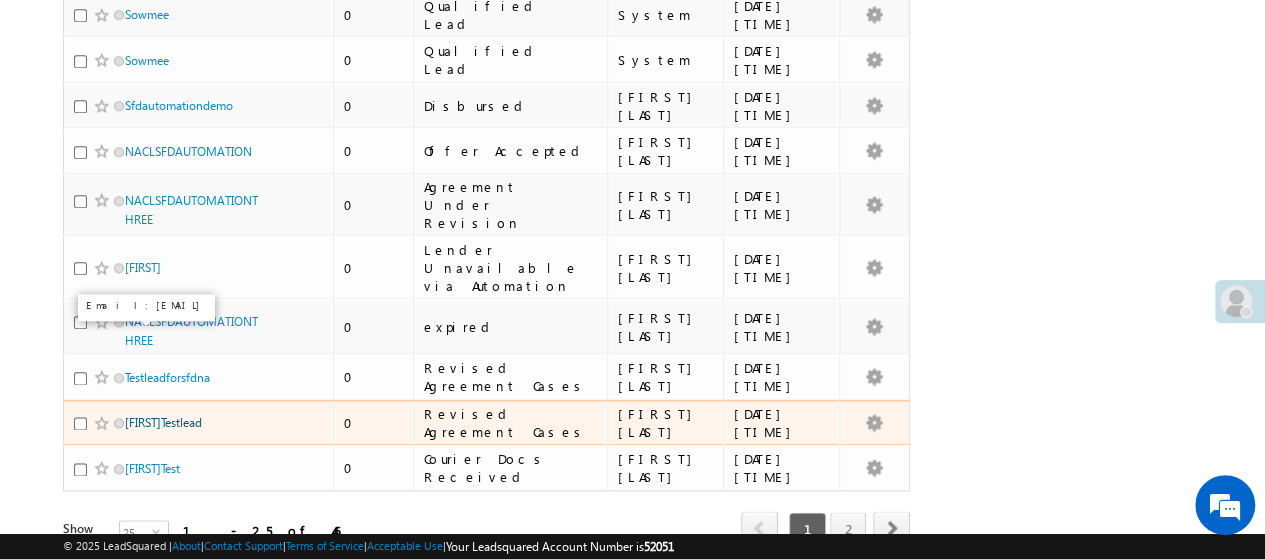 click on "[FIRST]Testlead" at bounding box center [163, 422] 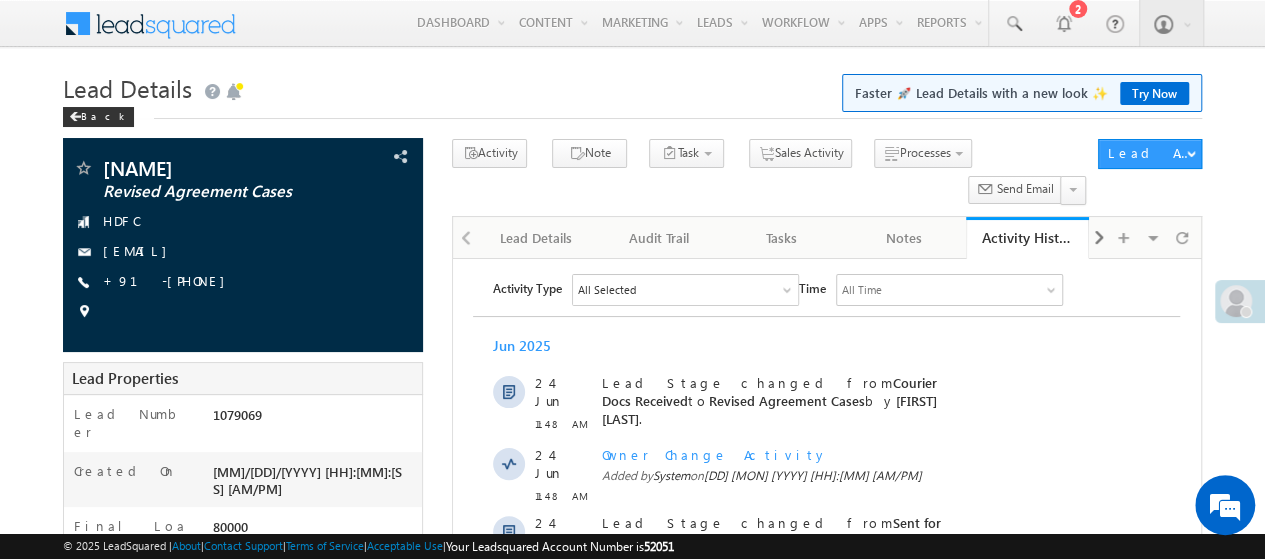 scroll, scrollTop: 0, scrollLeft: 0, axis: both 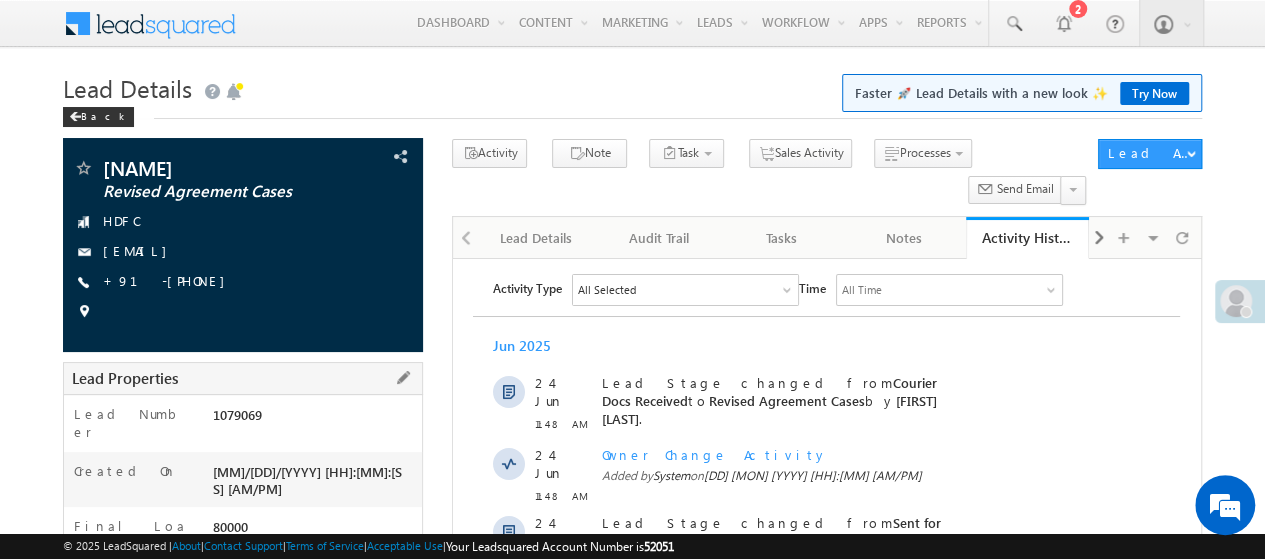 click on "1079069" at bounding box center (314, 419) 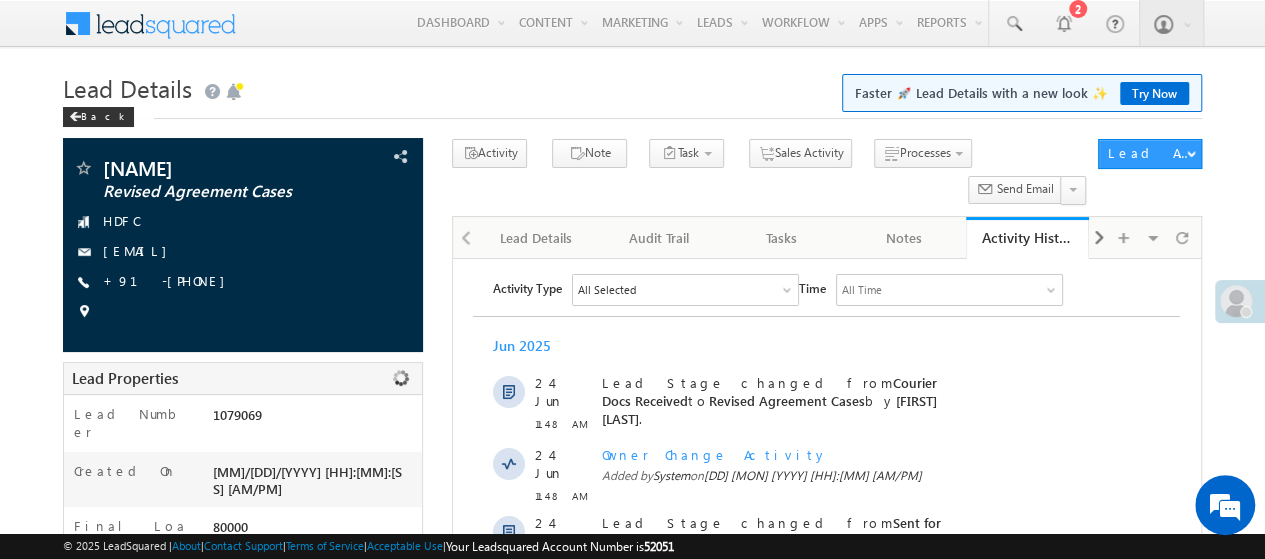 copy on "1079069" 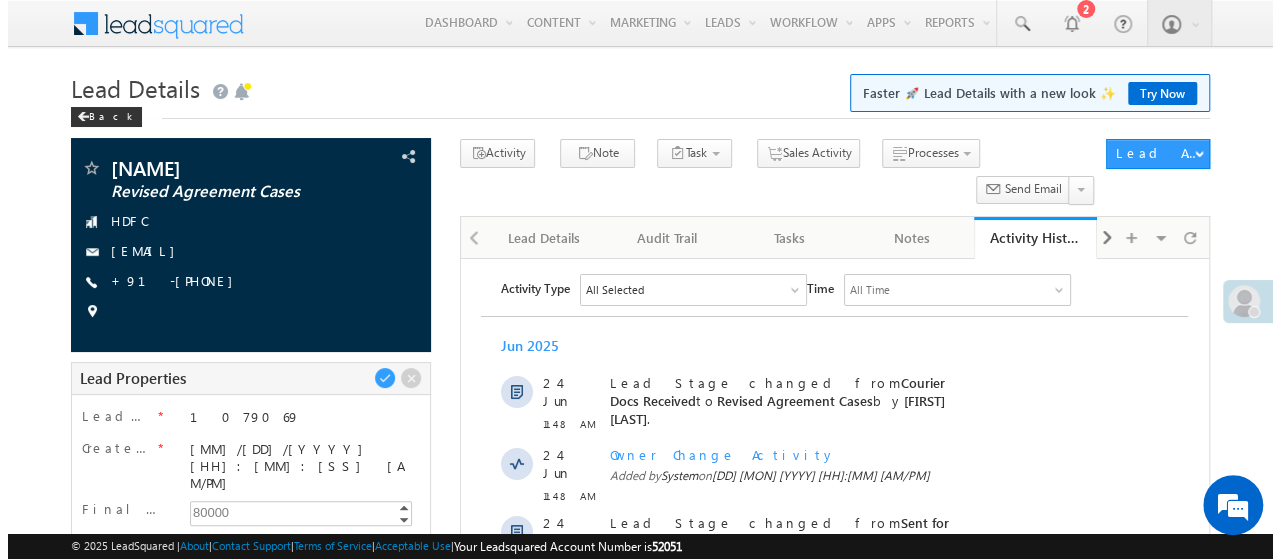 scroll, scrollTop: 0, scrollLeft: 0, axis: both 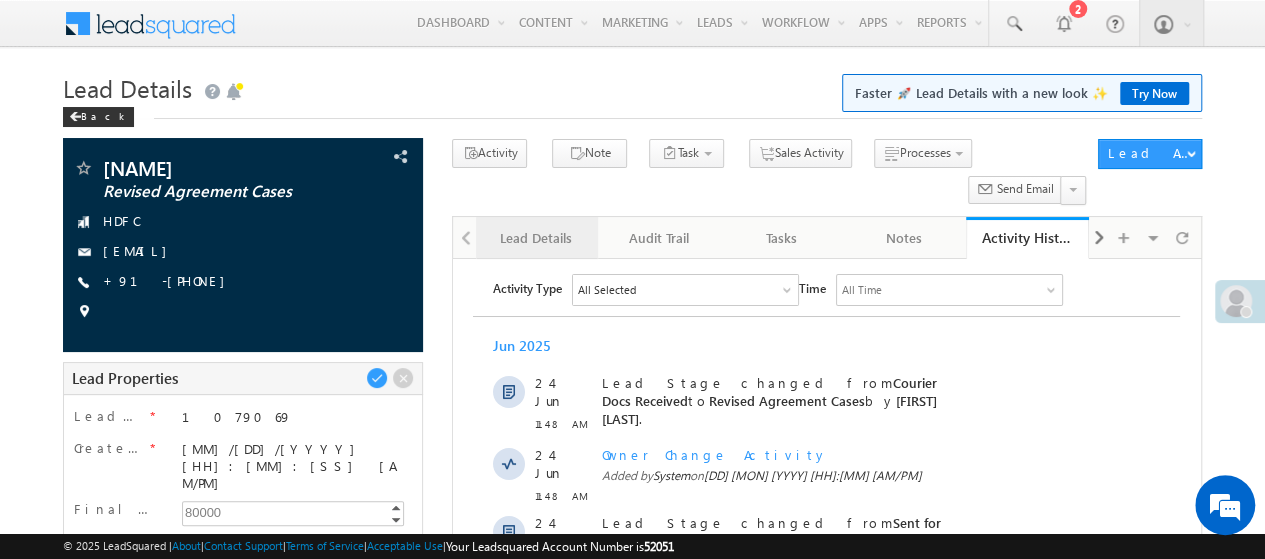 click on "Lead Details" at bounding box center [536, 238] 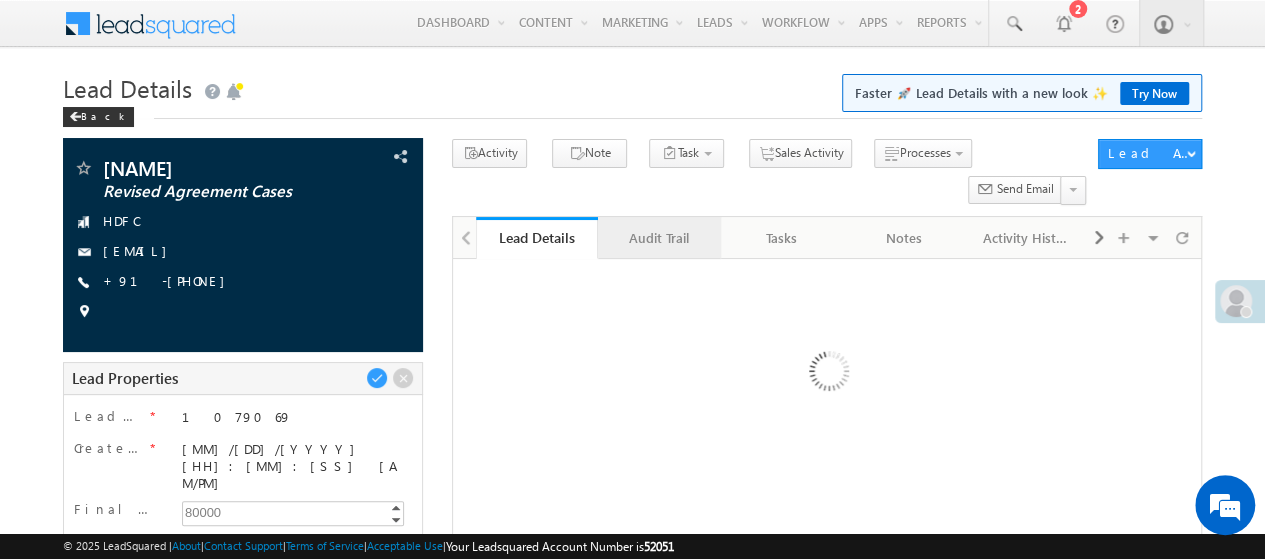 click on "Audit Trail" at bounding box center [658, 238] 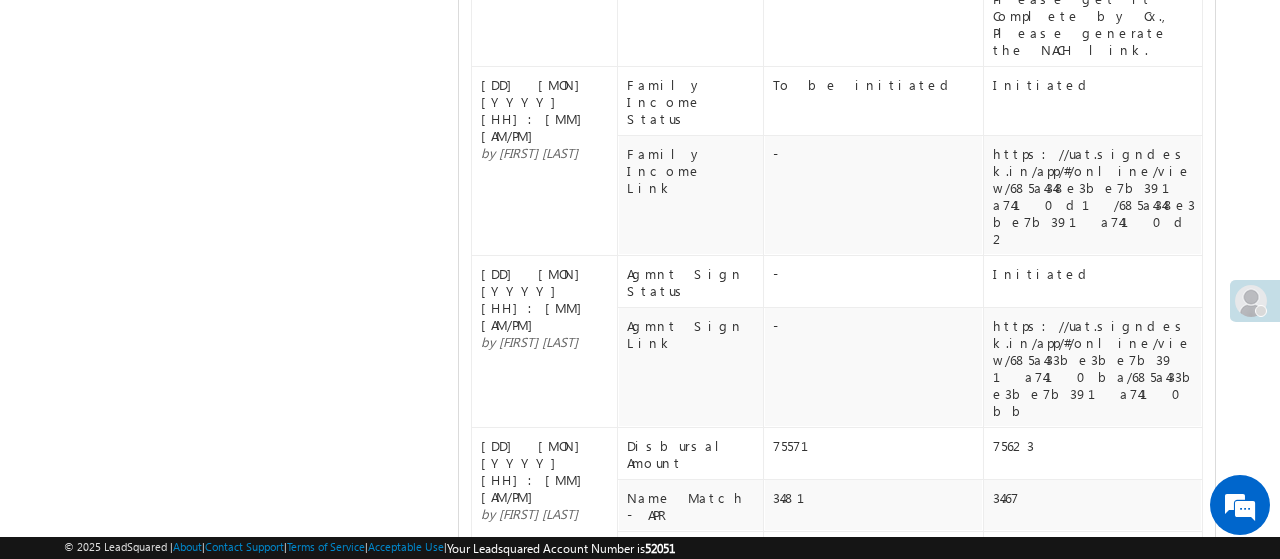 scroll, scrollTop: 1262, scrollLeft: 0, axis: vertical 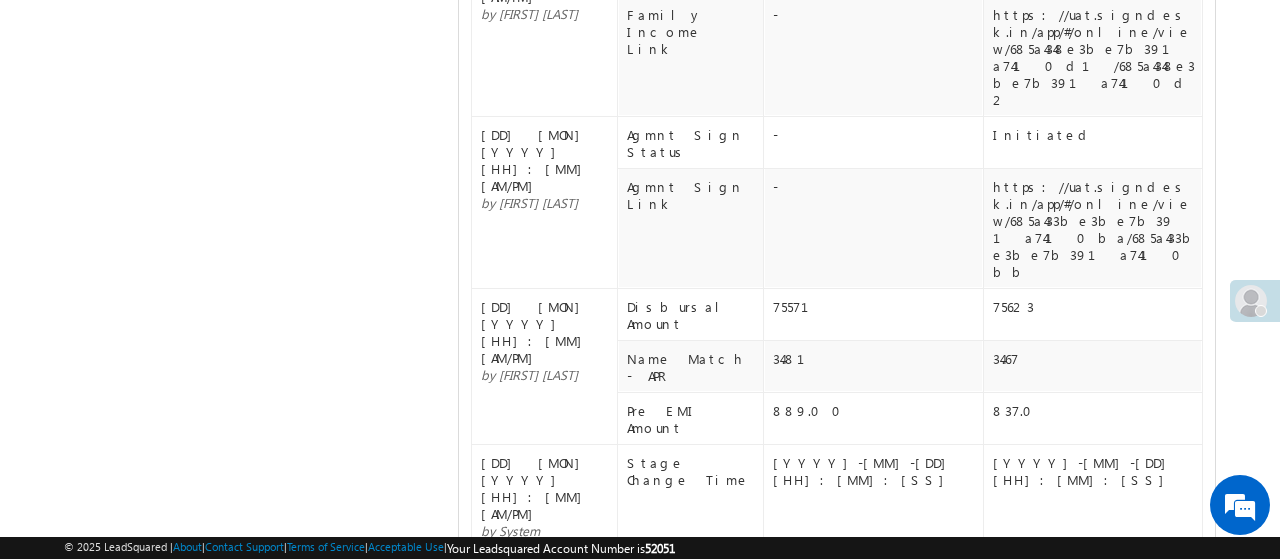 click on "Show More" at bounding box center [837, 1465] 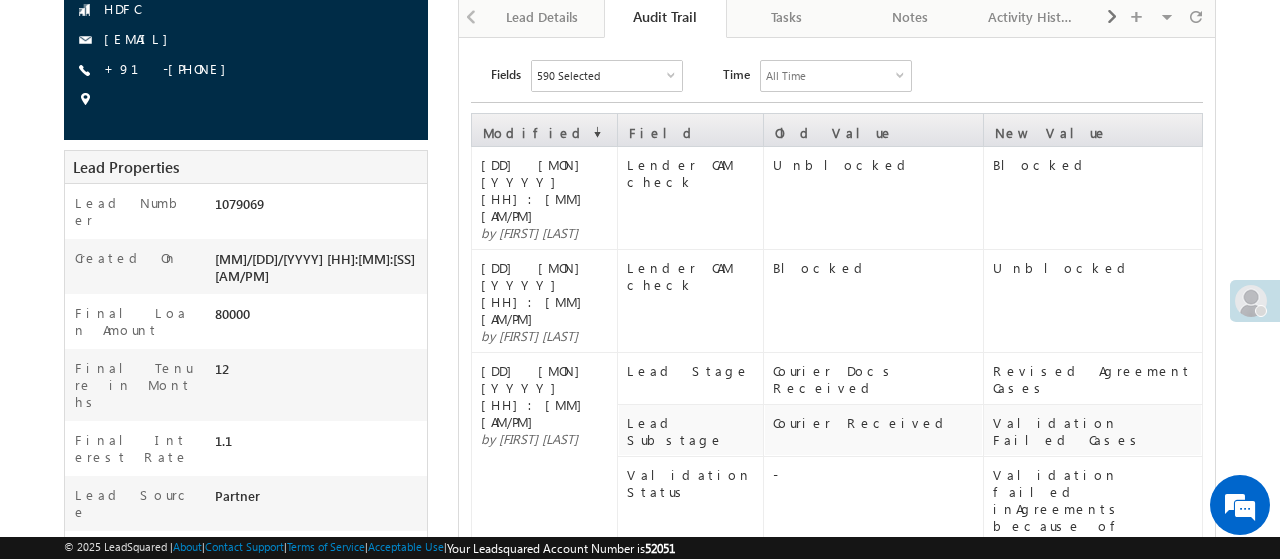 scroll, scrollTop: 0, scrollLeft: 0, axis: both 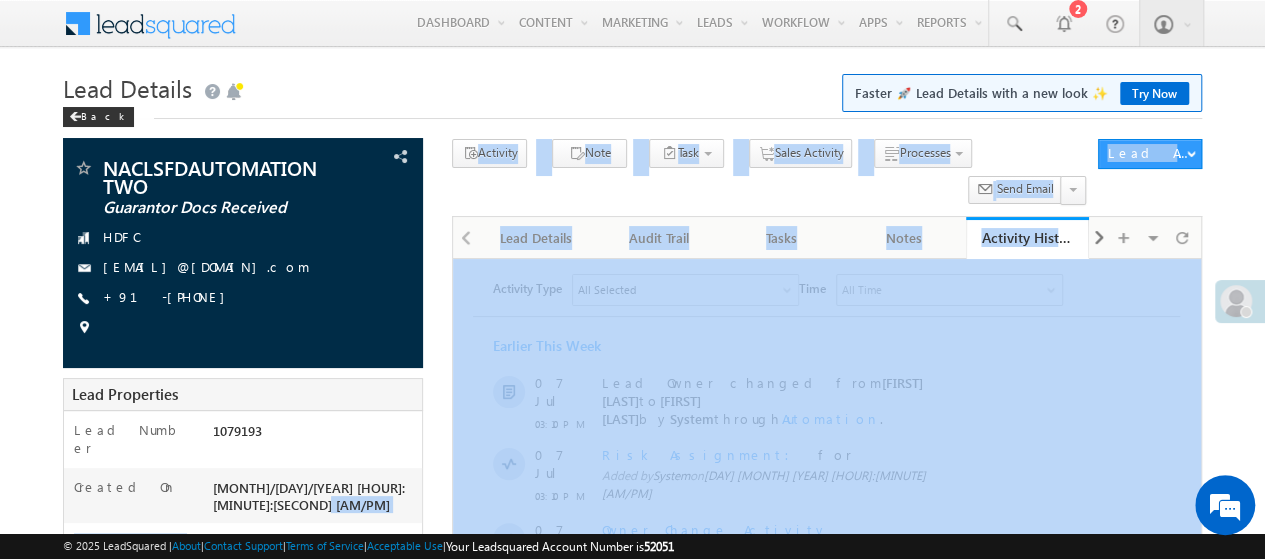 drag, startPoint x: 428, startPoint y: 466, endPoint x: 839, endPoint y: 561, distance: 421.83646 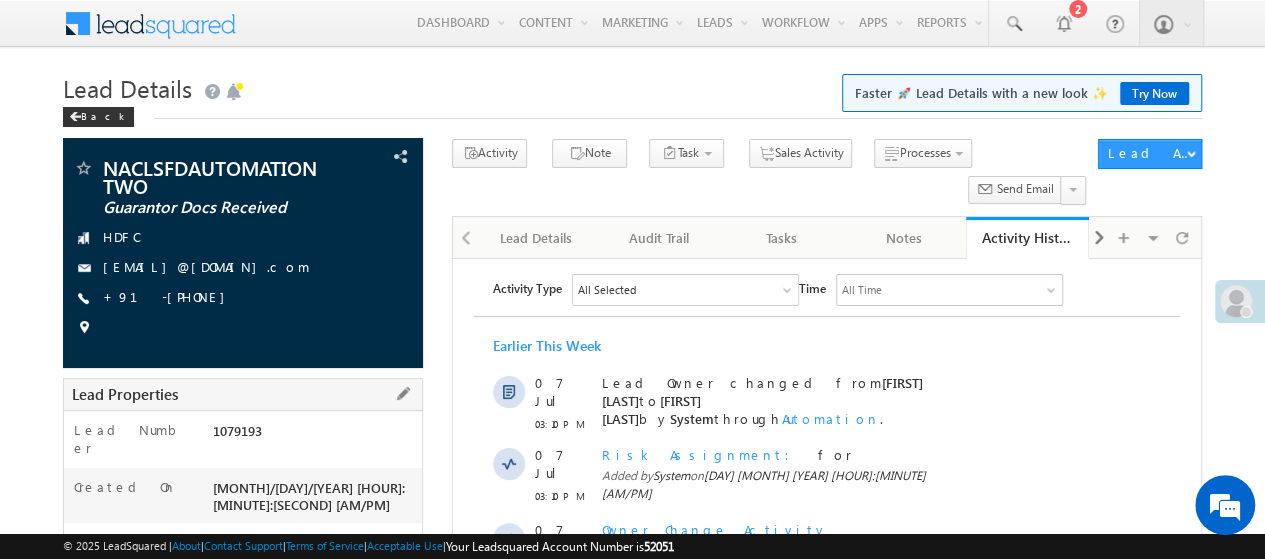 click on "1079193" at bounding box center [314, 435] 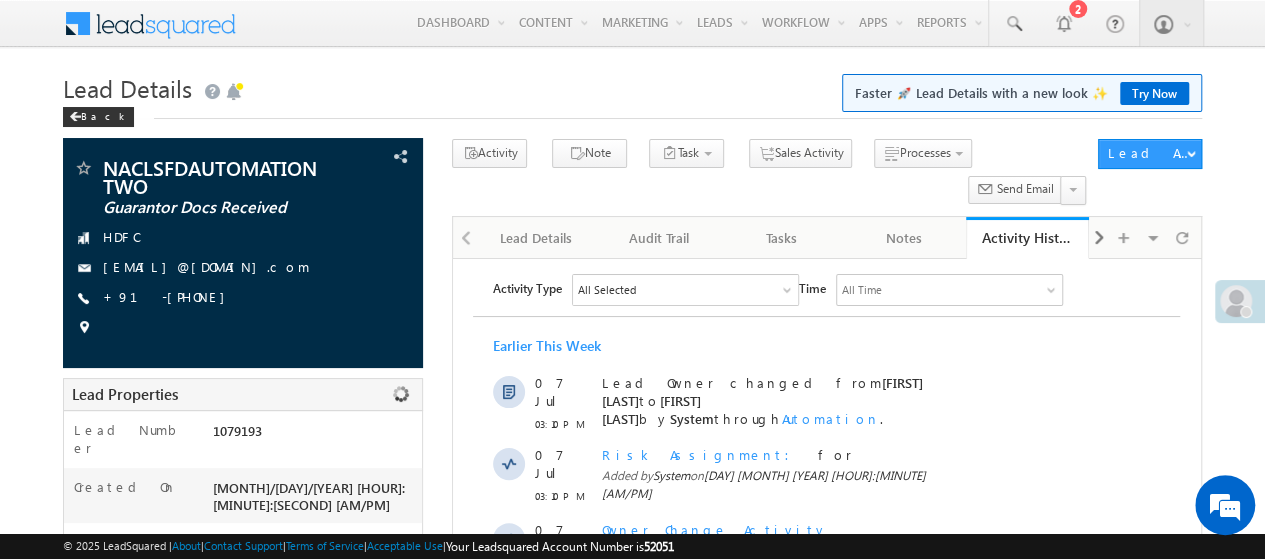 copy on "1079193" 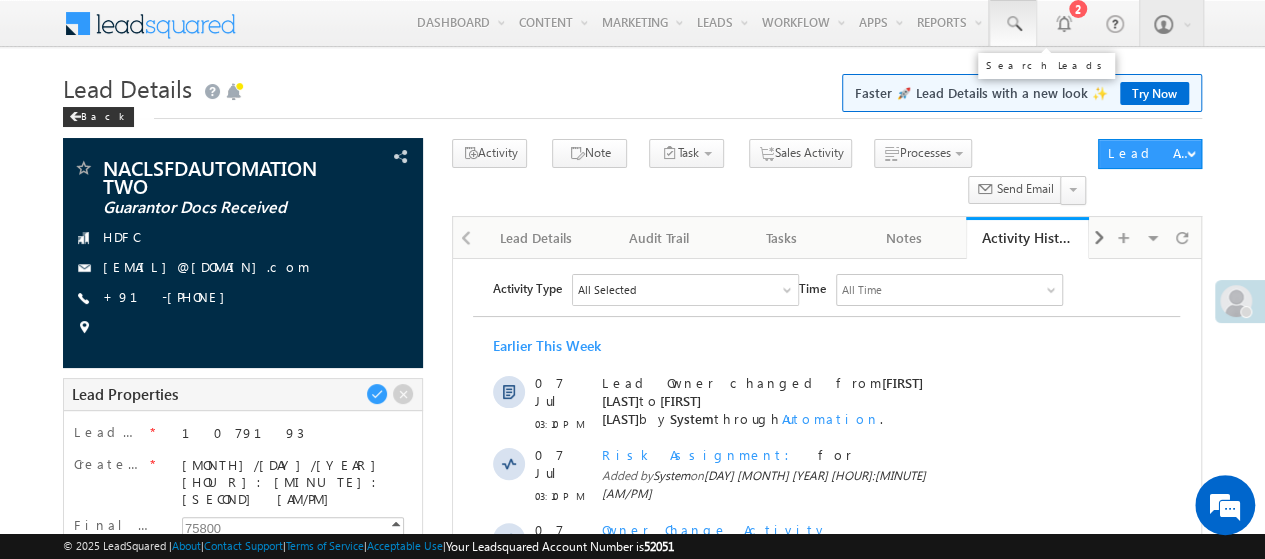 click at bounding box center (1013, 24) 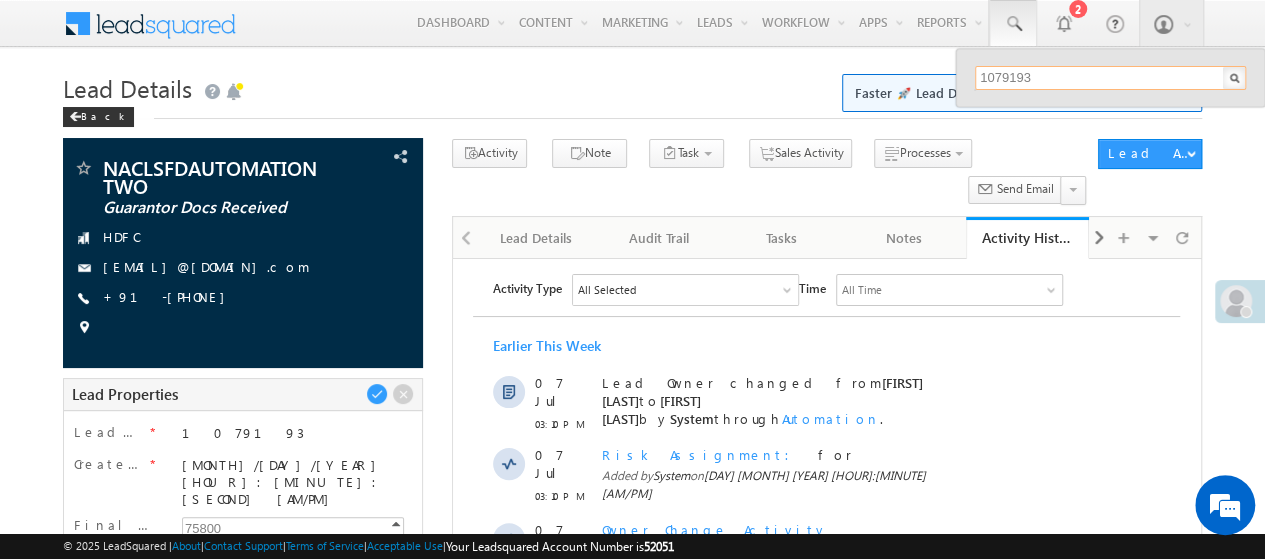 type on "1079193" 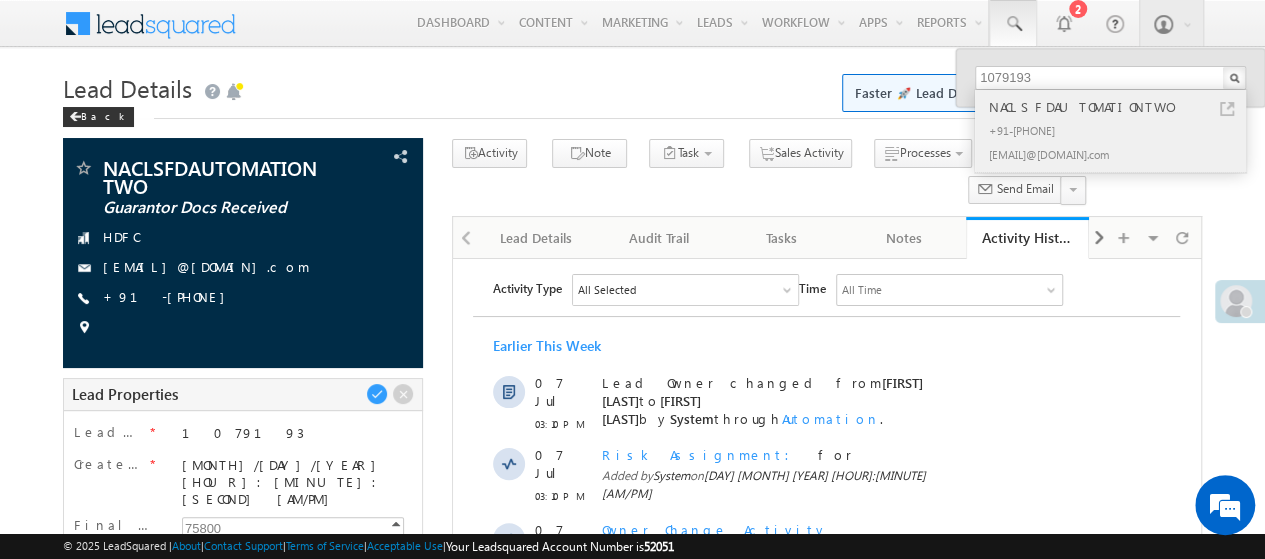 click on "+91-9791079103" at bounding box center [1119, 130] 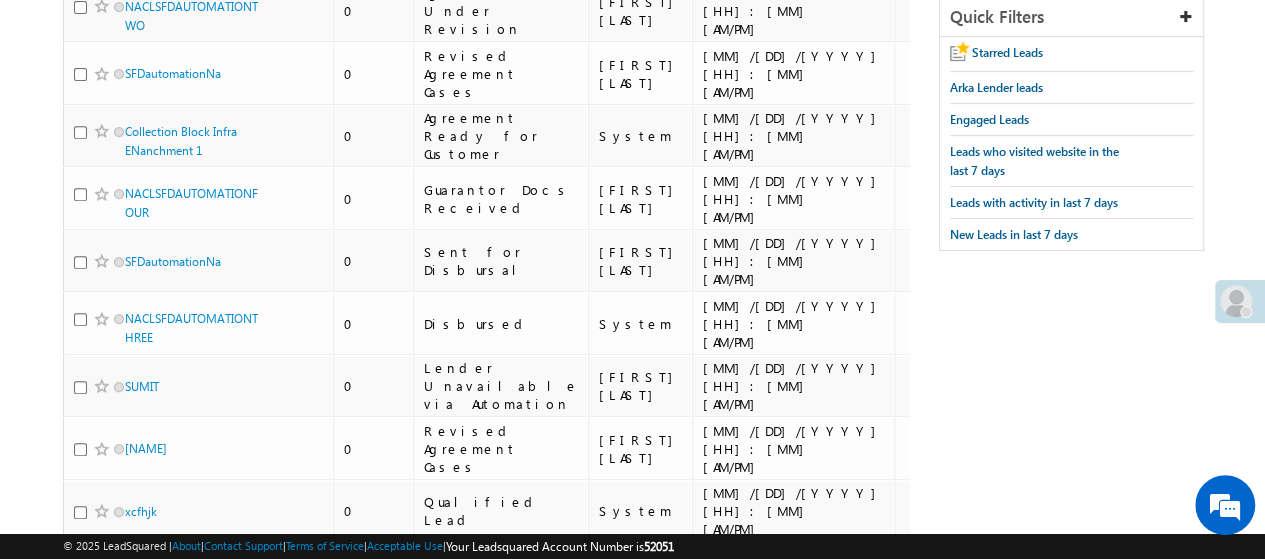 scroll, scrollTop: 366, scrollLeft: 0, axis: vertical 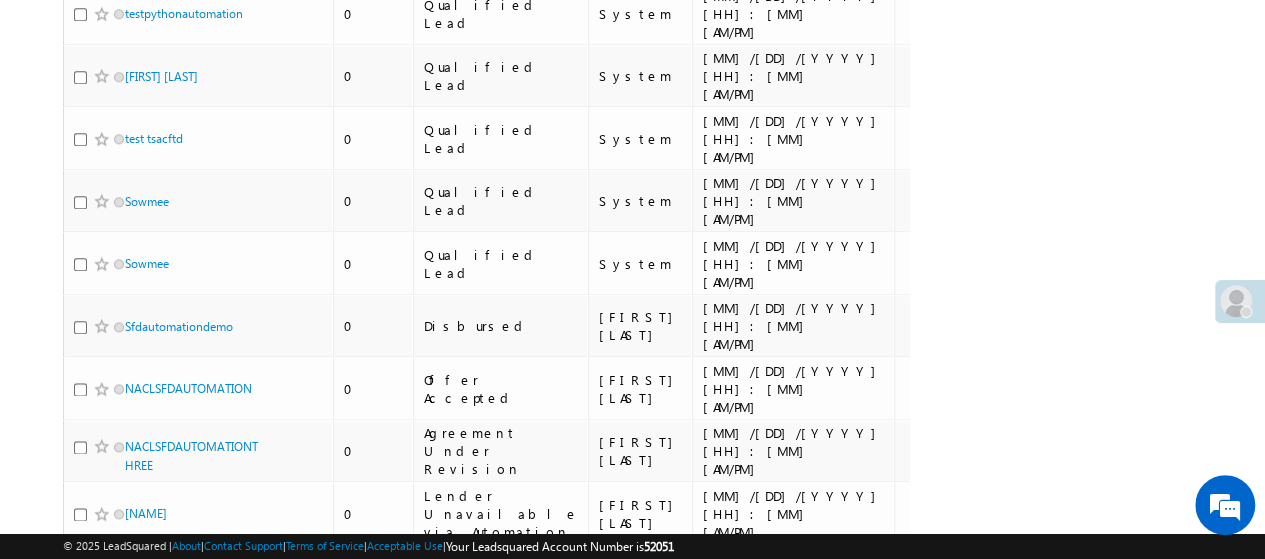 click on "2" at bounding box center (848, 833) 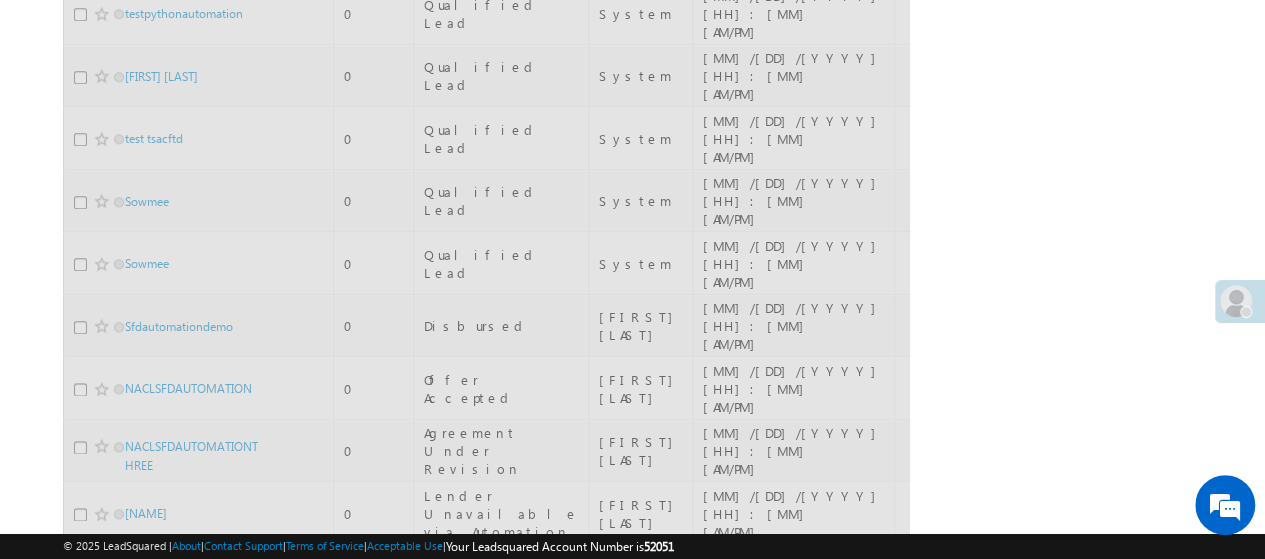 scroll, scrollTop: 890, scrollLeft: 0, axis: vertical 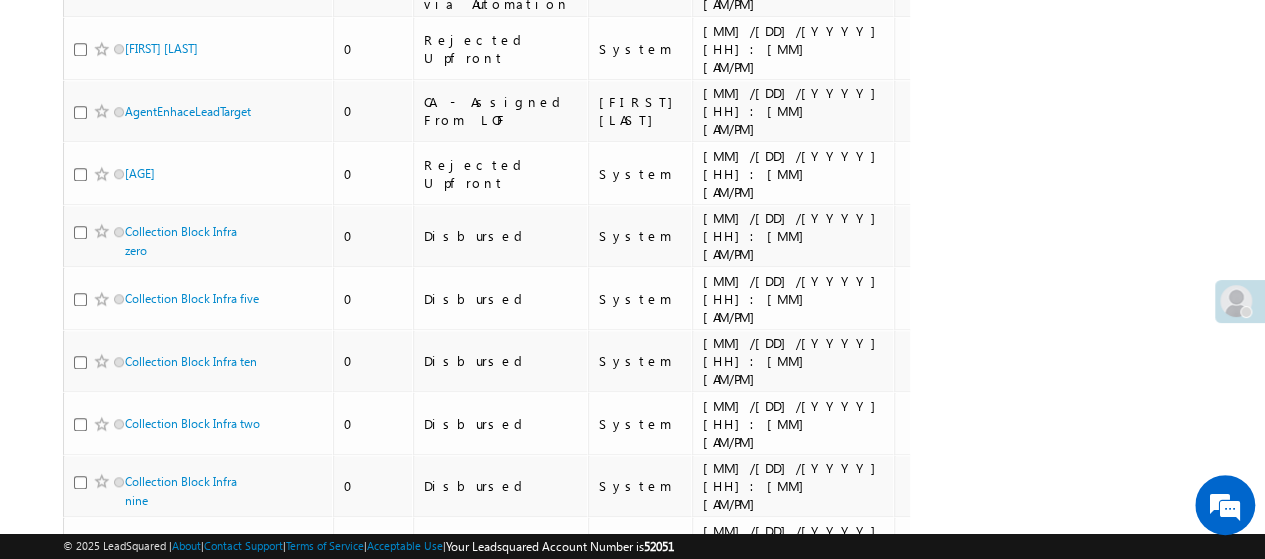 click on "1" at bounding box center (807, 743) 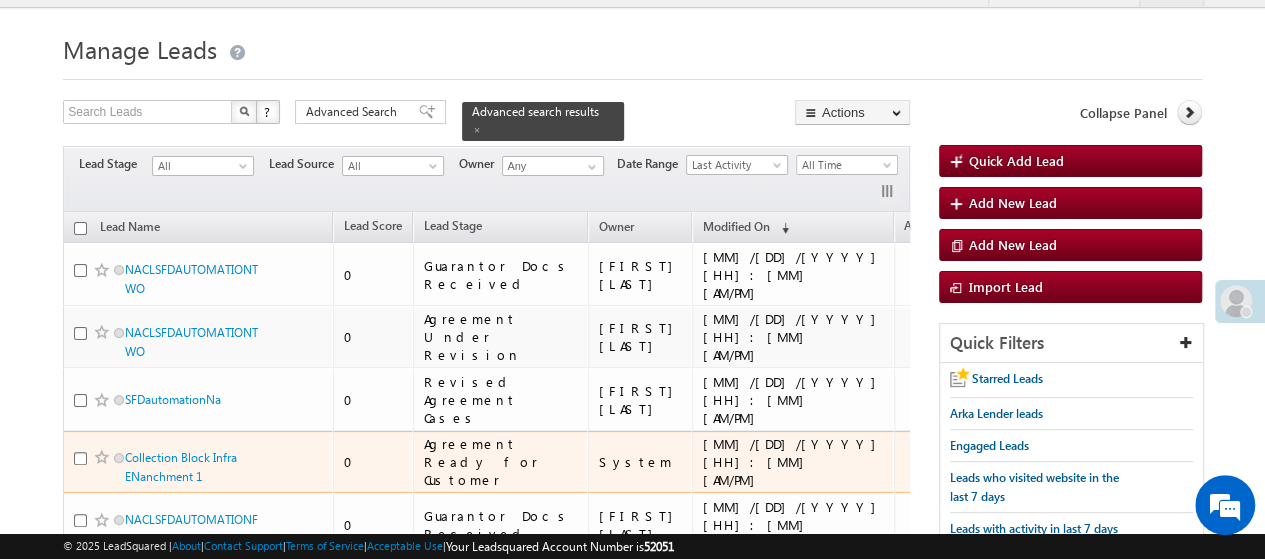 scroll, scrollTop: 38, scrollLeft: 0, axis: vertical 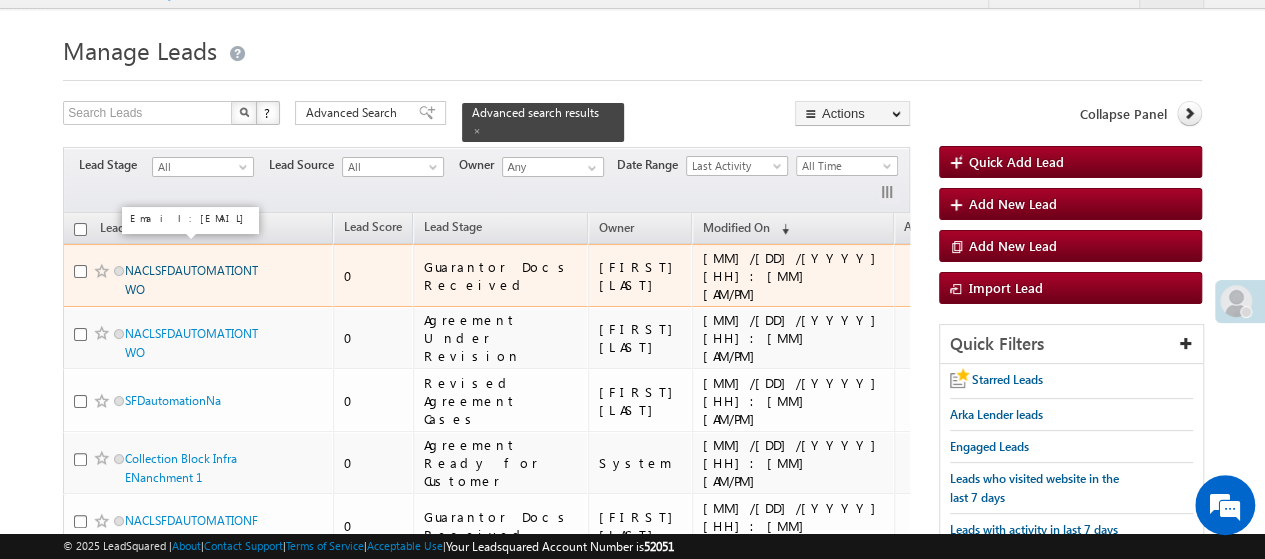 click on "NACLSFDAUTOMATIONTWO" at bounding box center (191, 280) 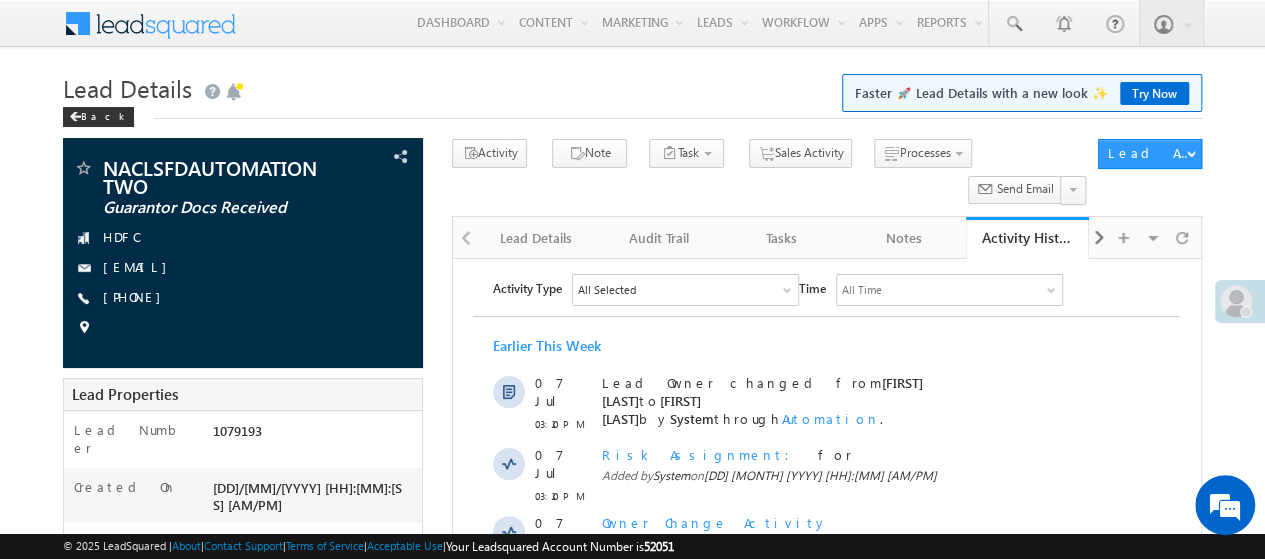 scroll, scrollTop: 0, scrollLeft: 0, axis: both 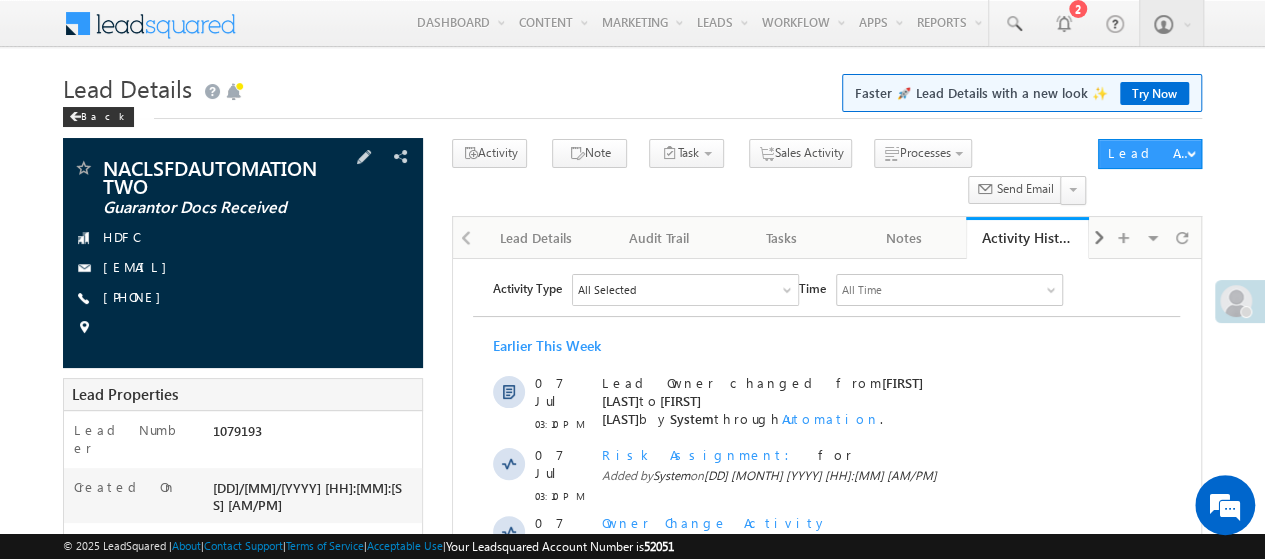 click on "NACLSFDAUTOMATIONTWO
Guarantor Docs Received
HDFC
sowmijr1@Deail.com
+91-9790888888" at bounding box center (243, 253) 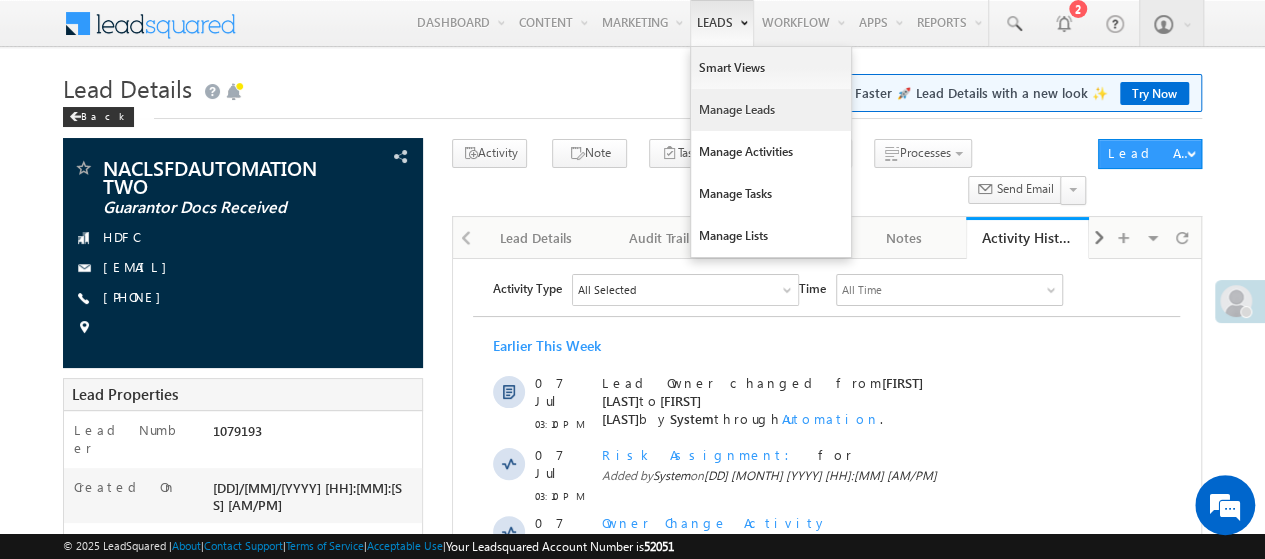 click on "Manage Leads" at bounding box center (771, 110) 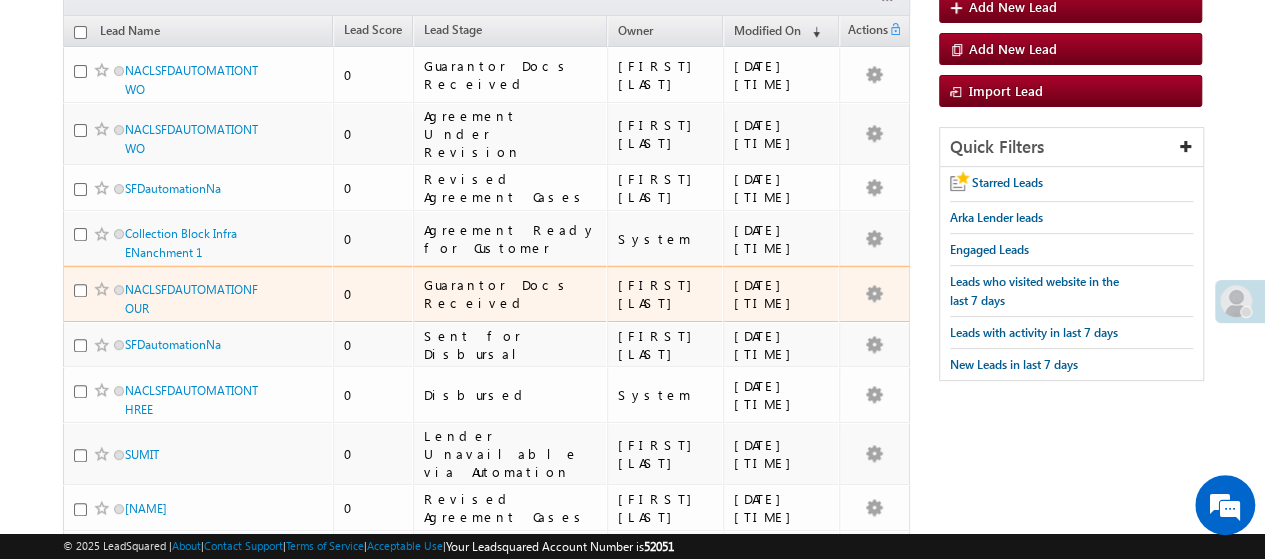 scroll, scrollTop: 238, scrollLeft: 0, axis: vertical 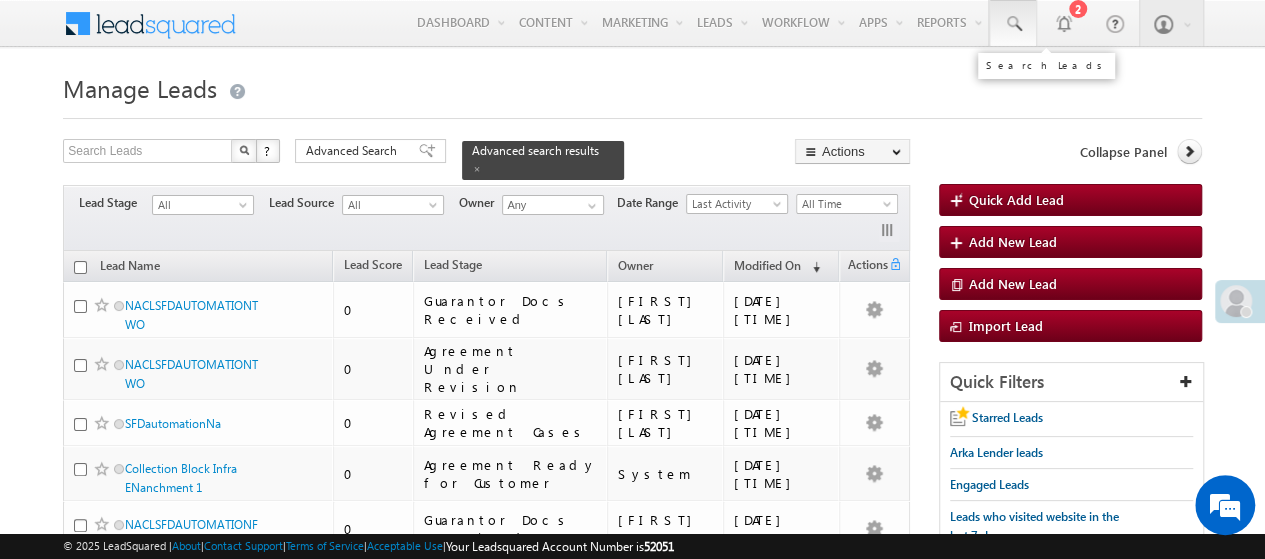 click at bounding box center [1013, 24] 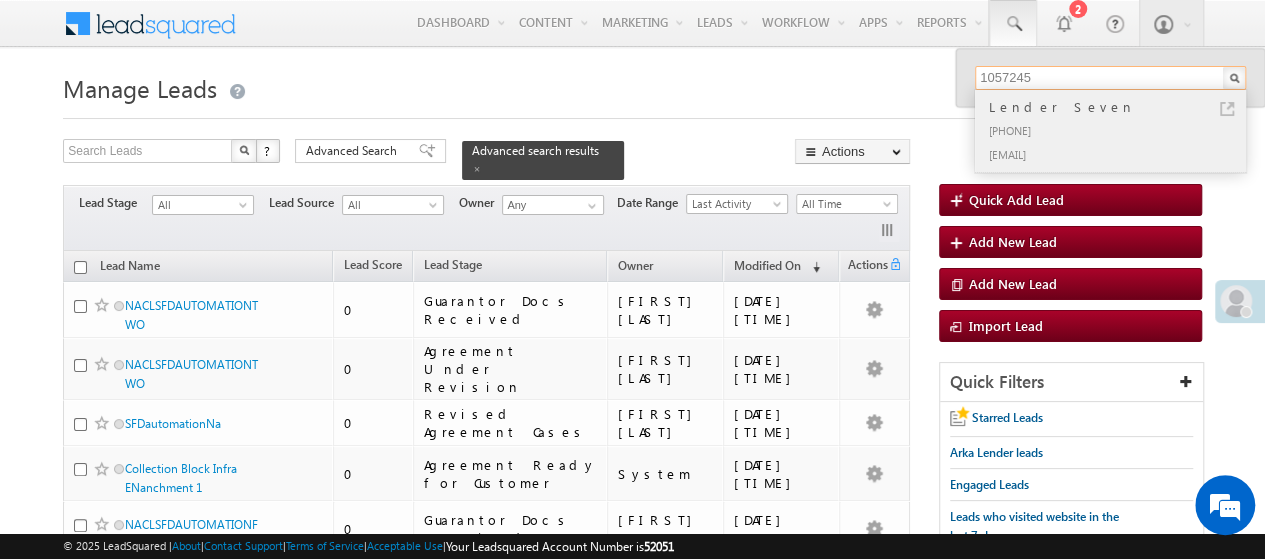 type on "1057245" 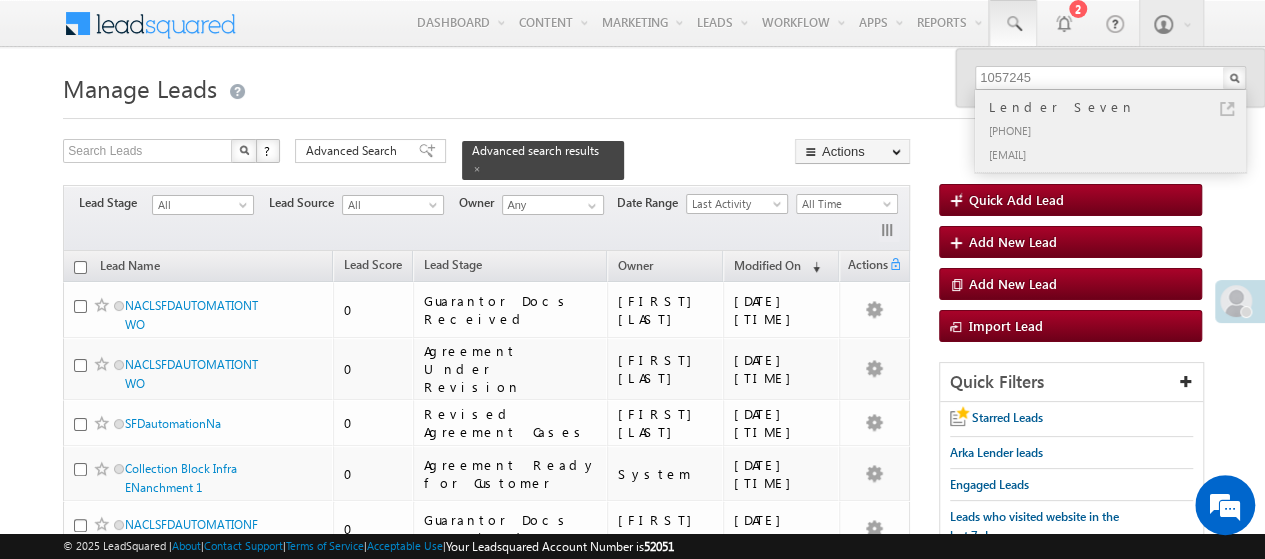 click on "[PHONE]" at bounding box center (1119, 130) 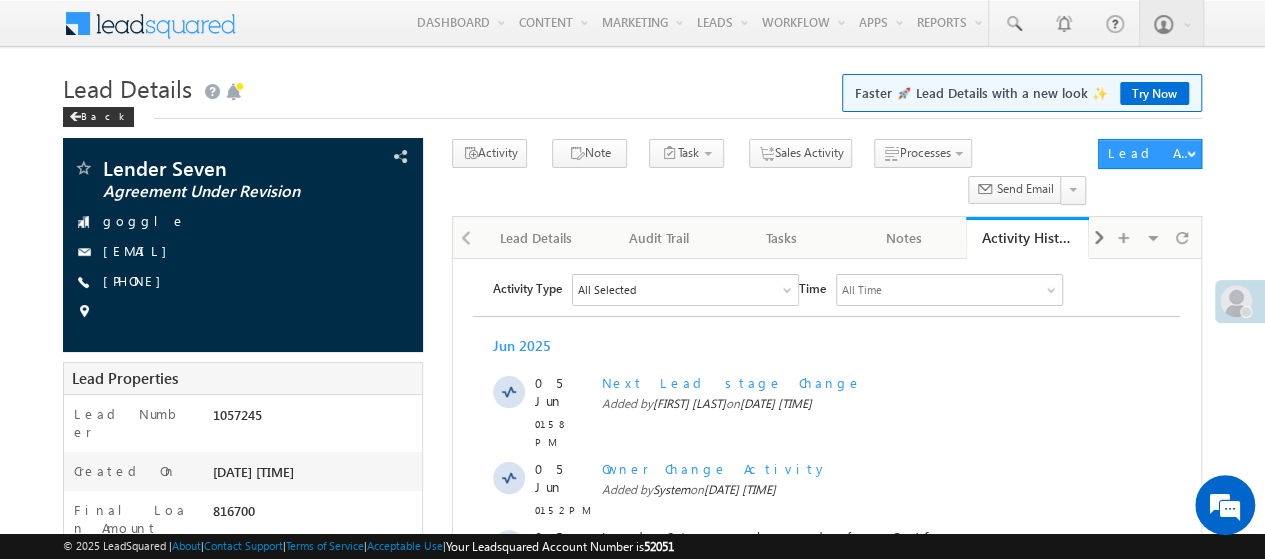 scroll, scrollTop: 0, scrollLeft: 0, axis: both 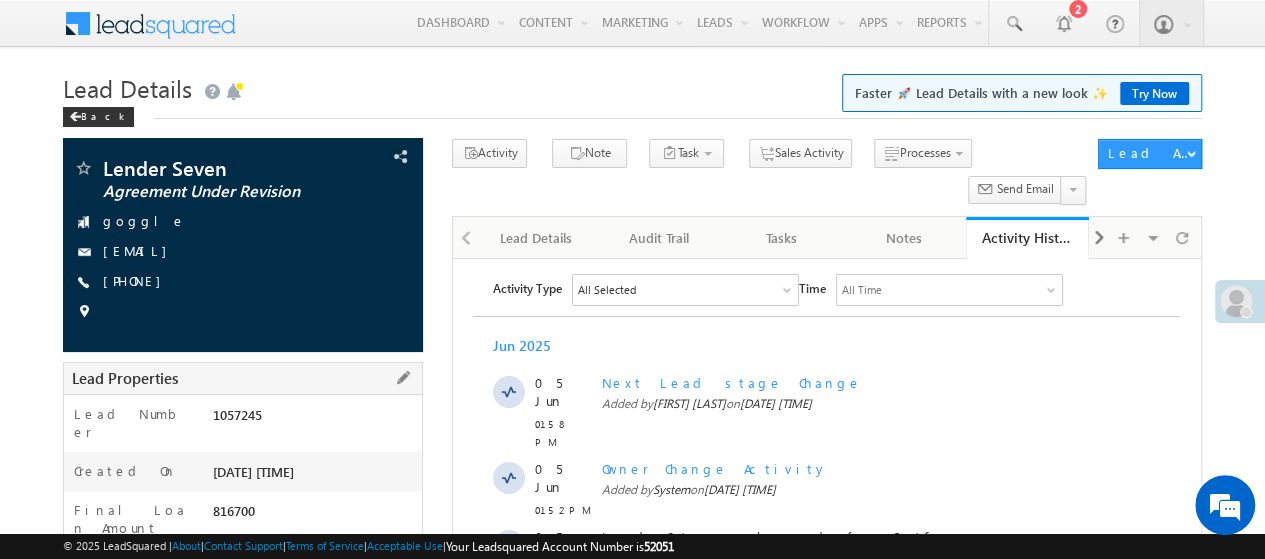 click on "1057245" at bounding box center (314, 419) 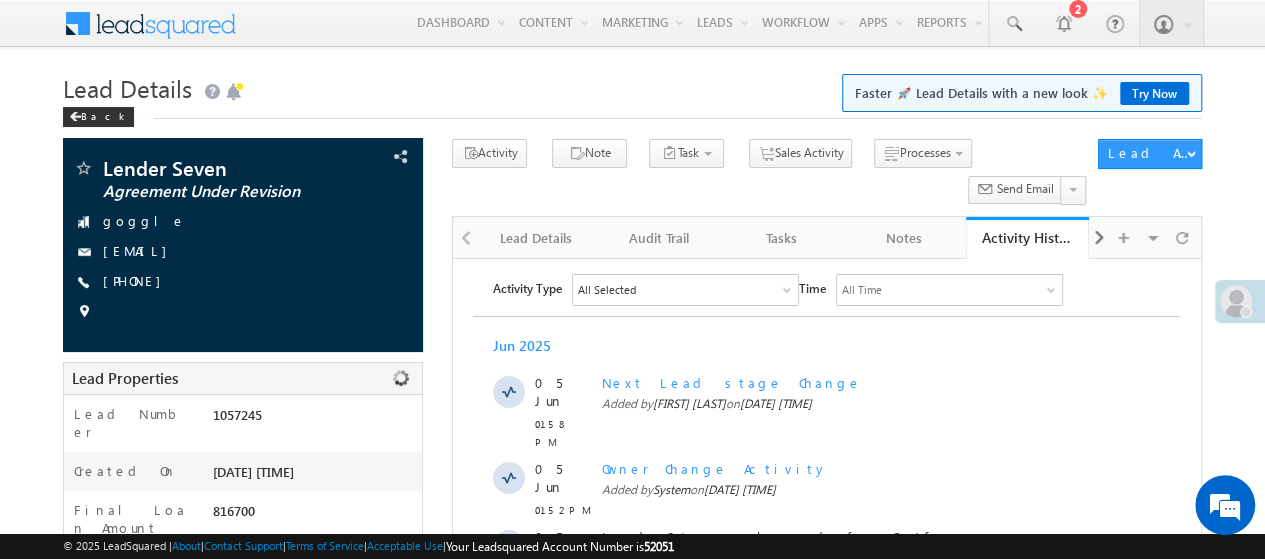 copy on "1057245" 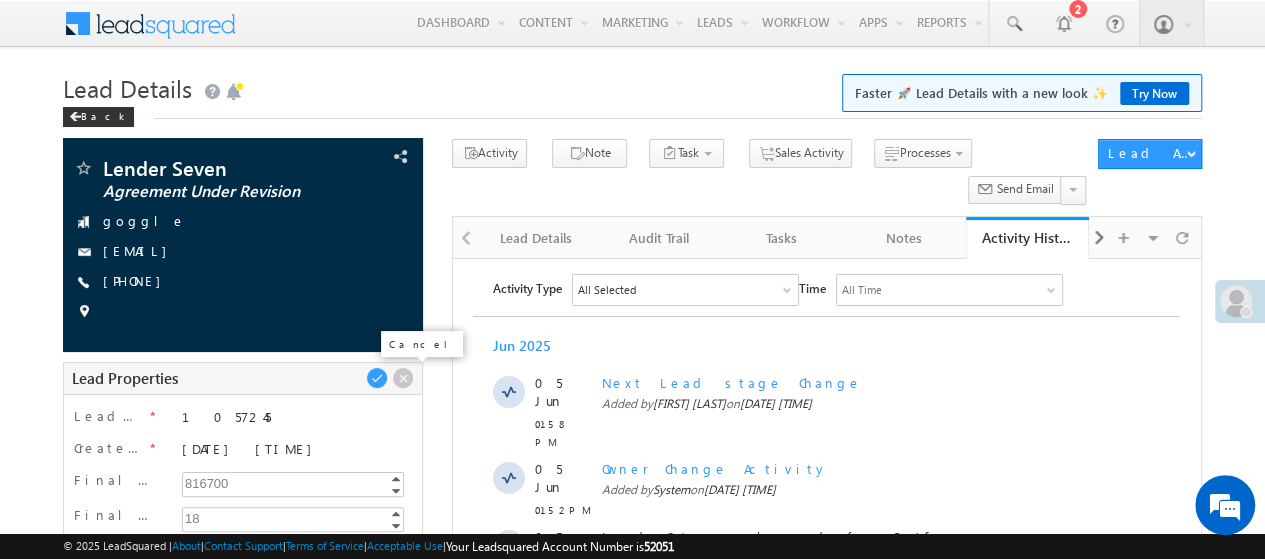 click at bounding box center (403, 378) 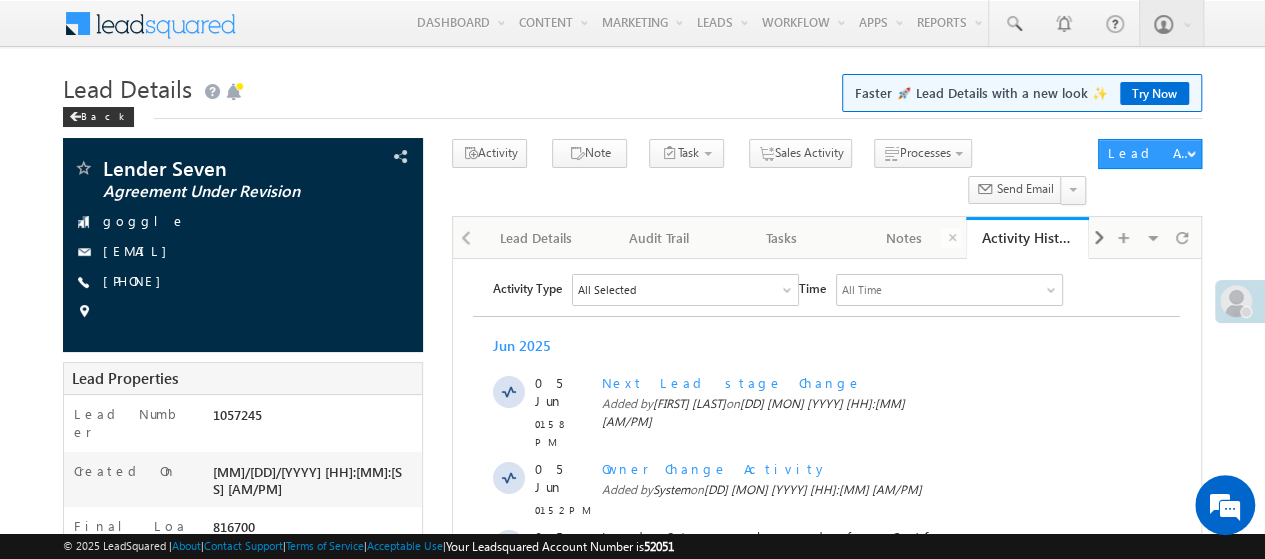 scroll, scrollTop: 0, scrollLeft: 0, axis: both 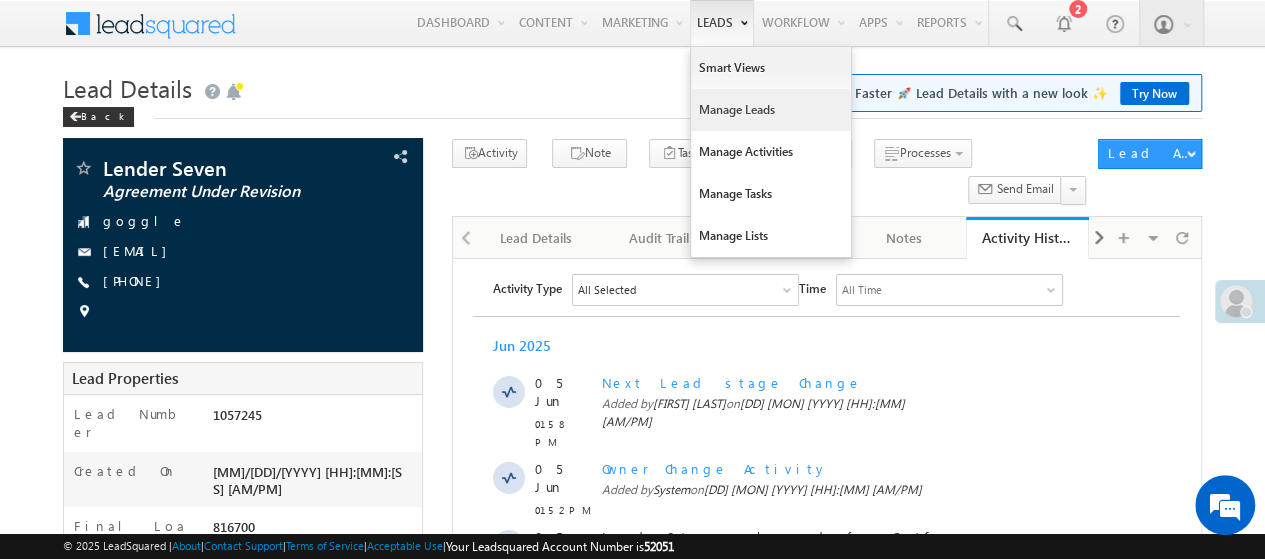 click on "Manage Leads" at bounding box center (771, 110) 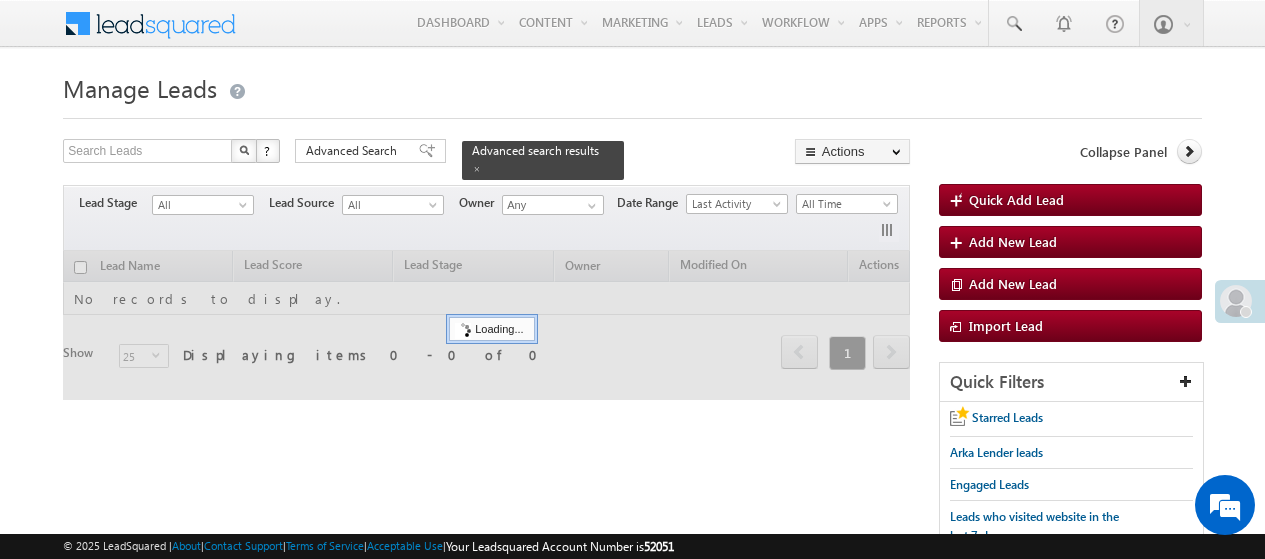 scroll, scrollTop: 0, scrollLeft: 0, axis: both 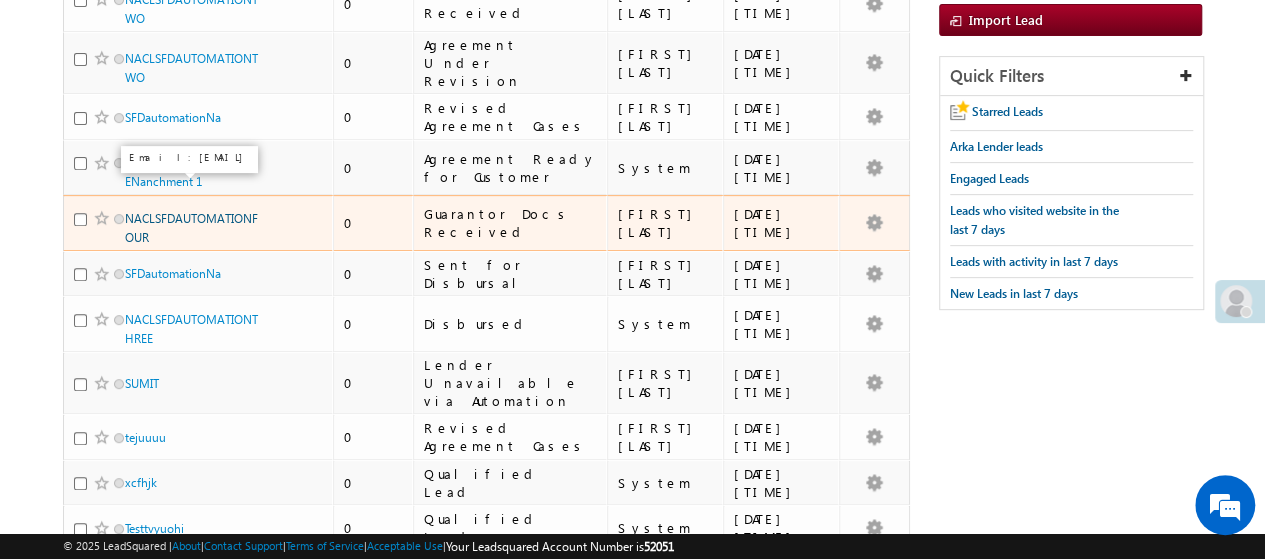 click on "NACLSFDAUTOMATIONFOUR" at bounding box center [191, 228] 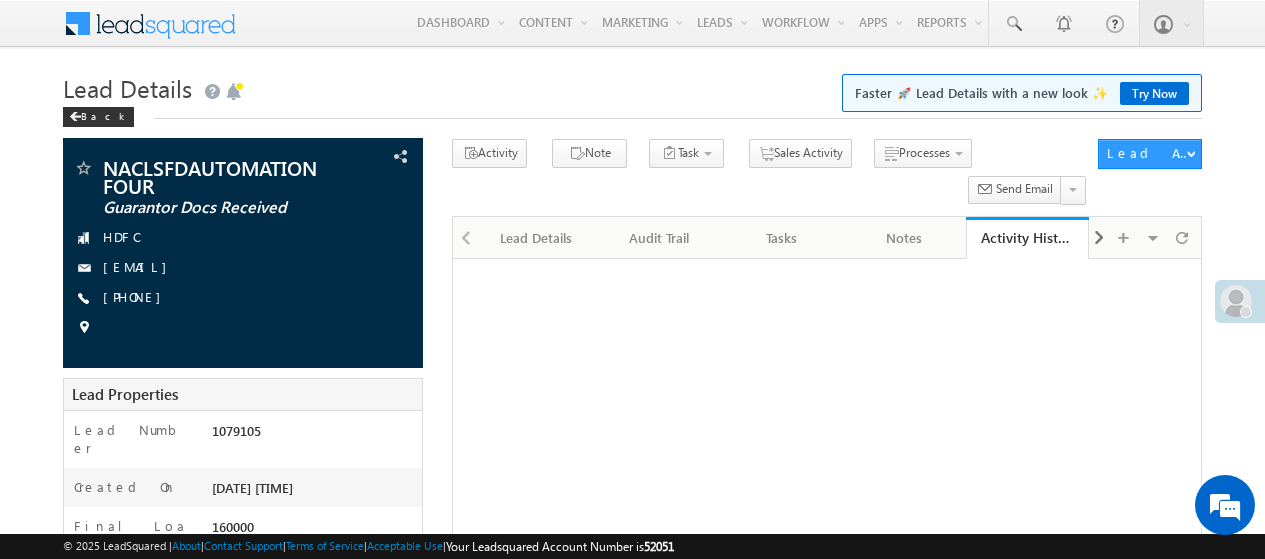 scroll, scrollTop: 0, scrollLeft: 0, axis: both 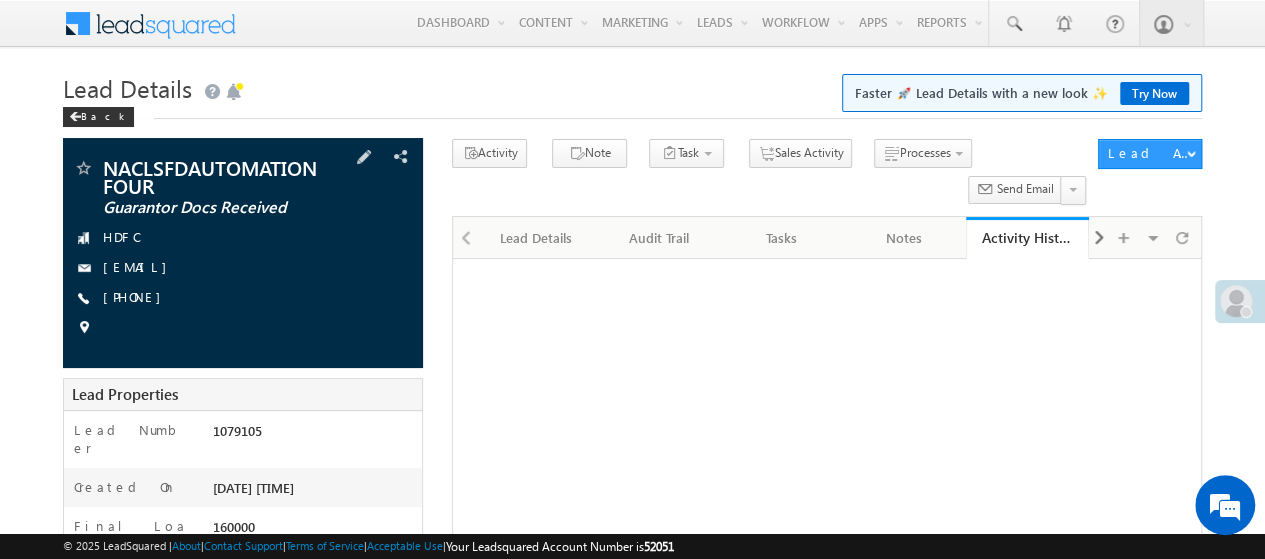click on "NACLSFDAUTOMATIONFOUR" at bounding box center [213, 176] 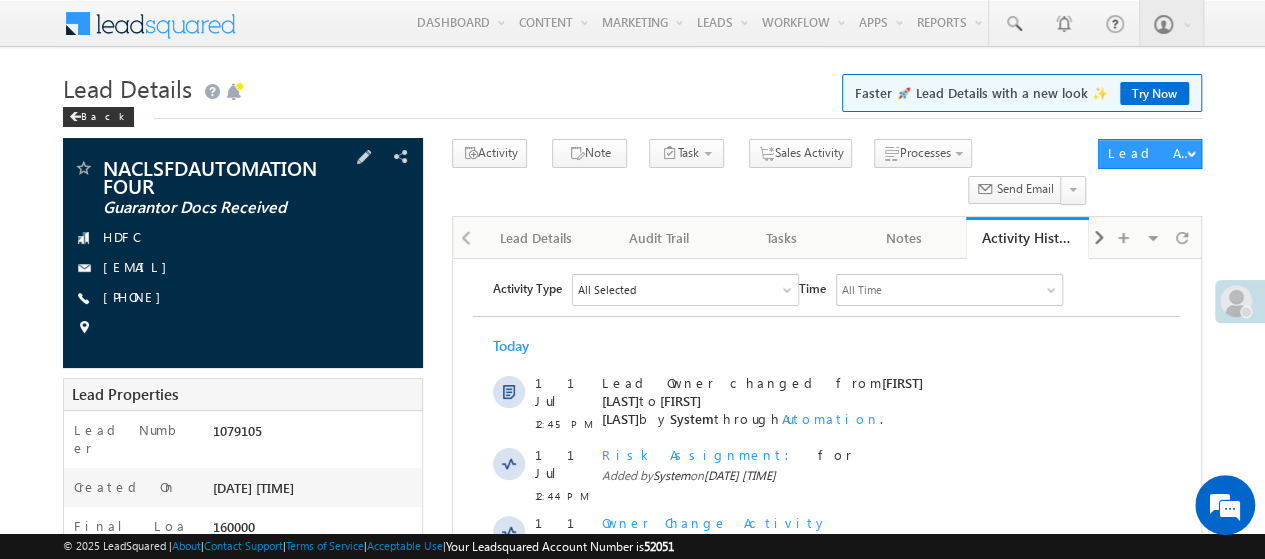 scroll, scrollTop: 0, scrollLeft: 0, axis: both 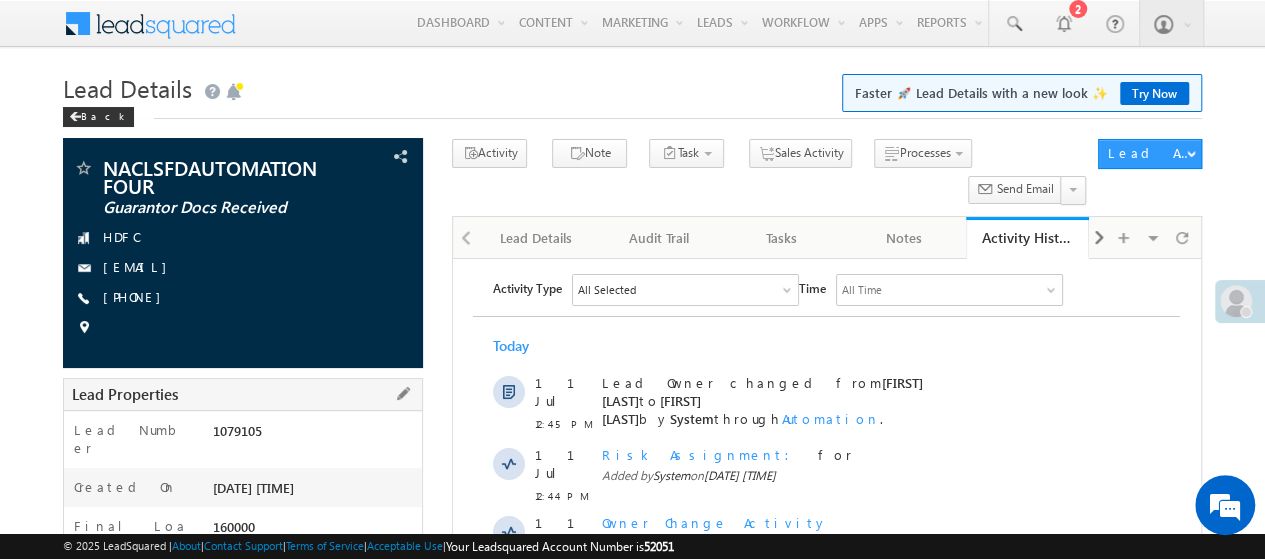 click on "1079105" at bounding box center (314, 435) 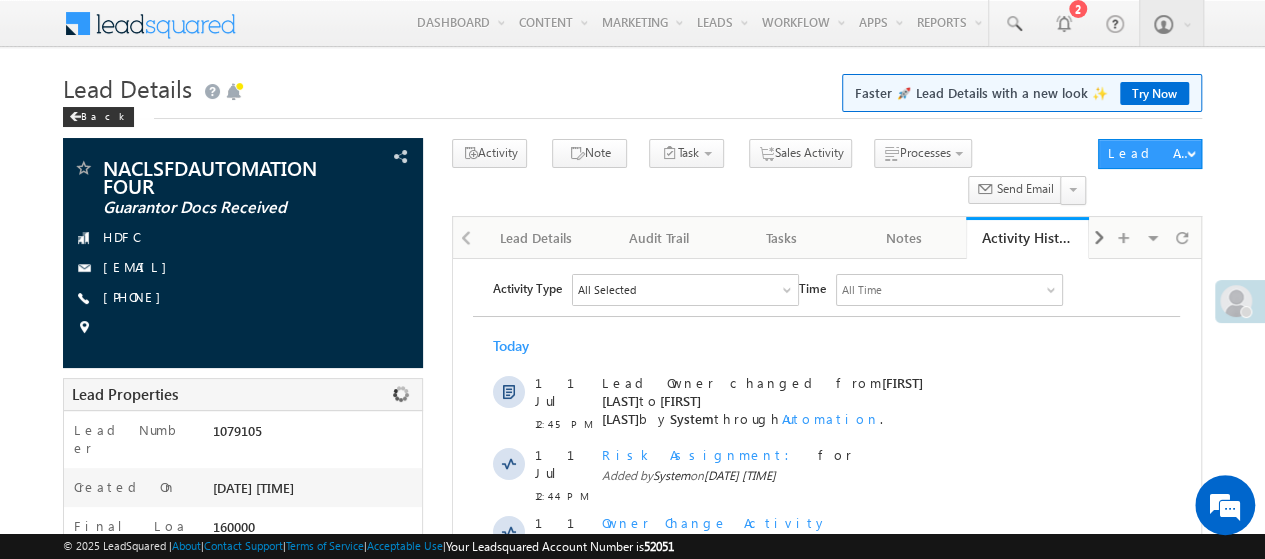 copy on "1079105" 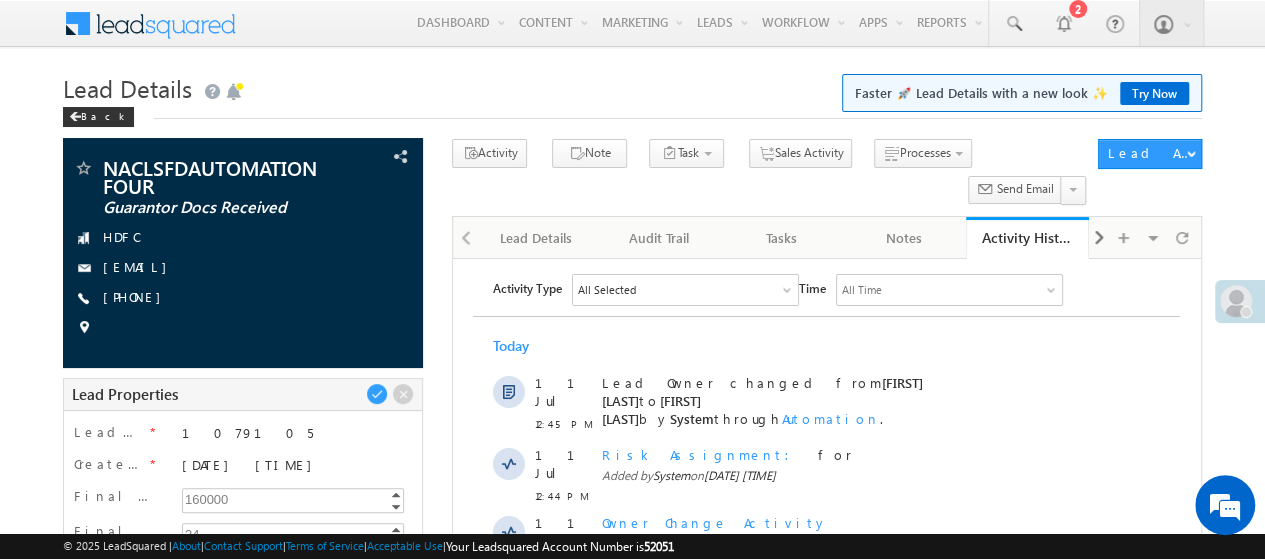 click on "1079105" at bounding box center [292, 432] 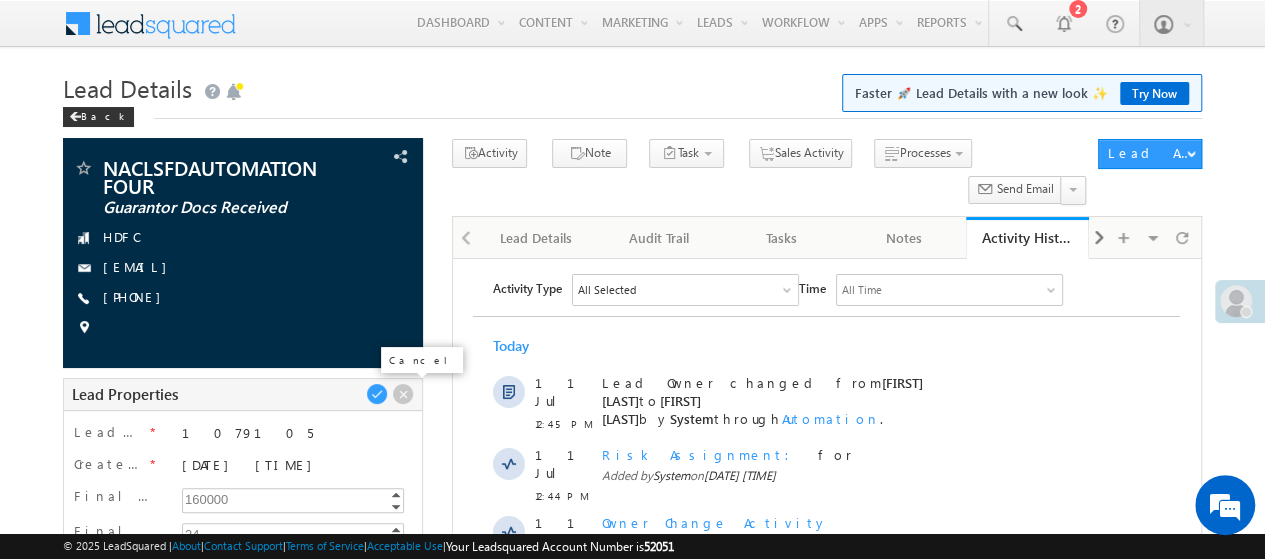 click at bounding box center (403, 394) 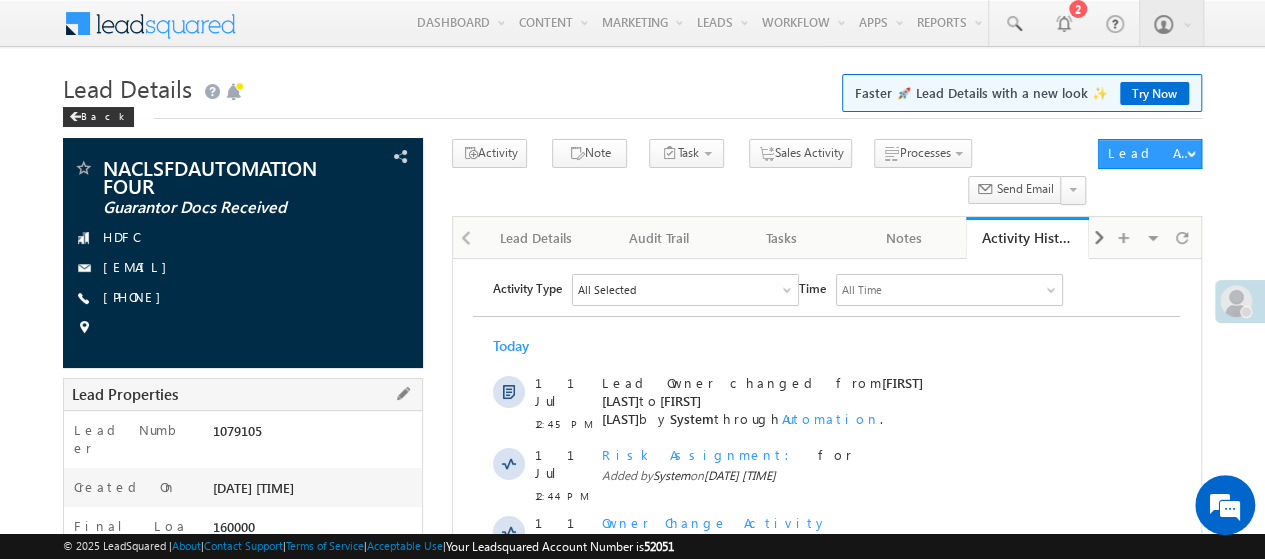 click on "1079105" at bounding box center (314, 435) 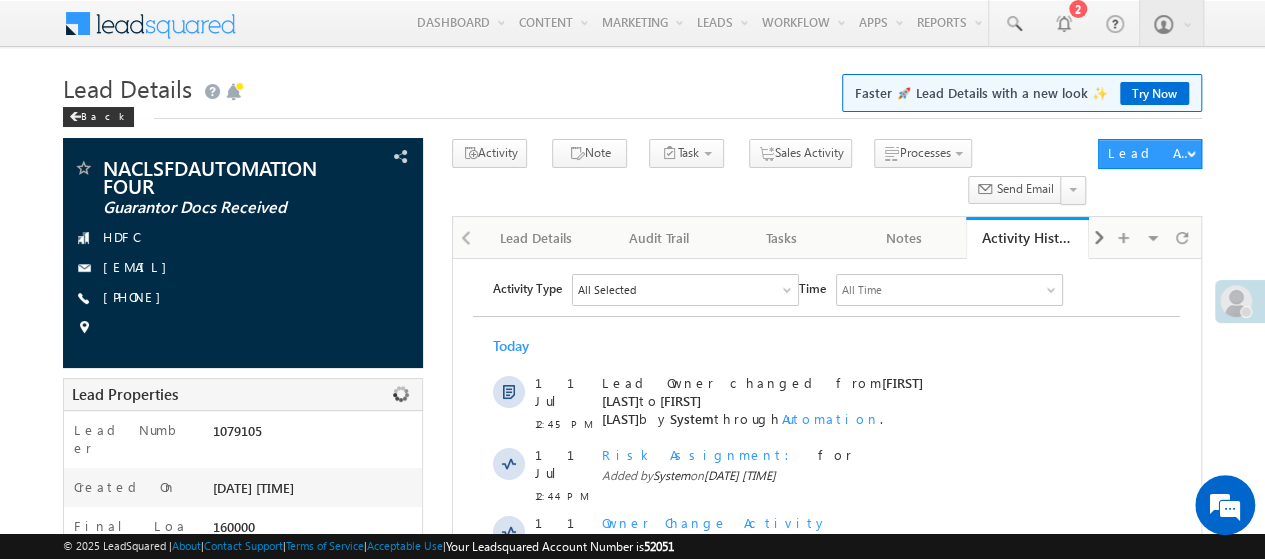 copy on "1079105" 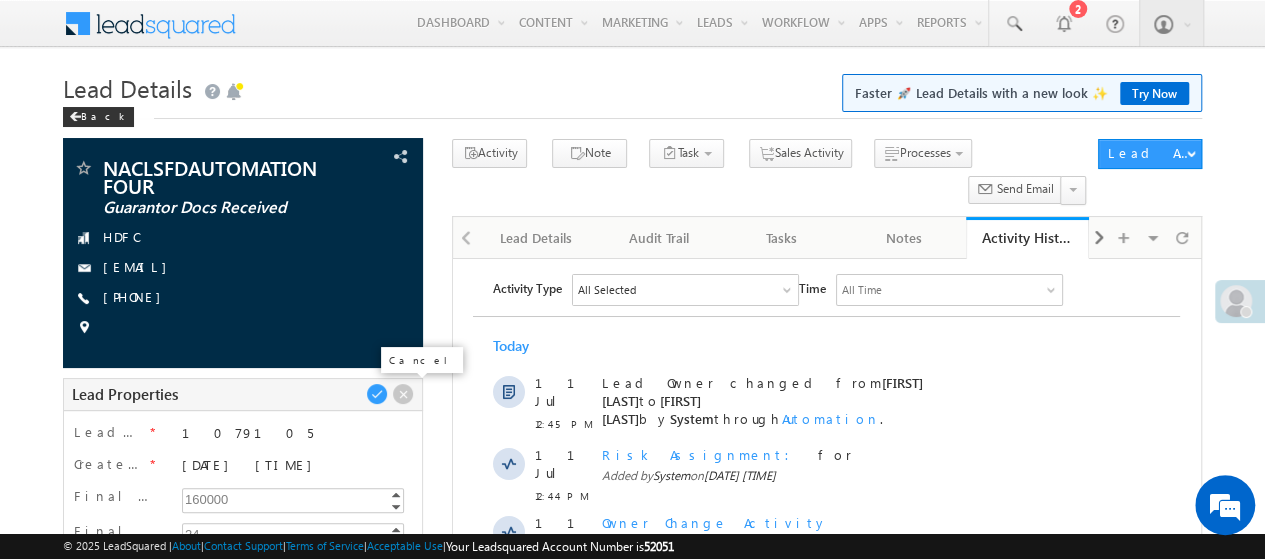click at bounding box center [403, 394] 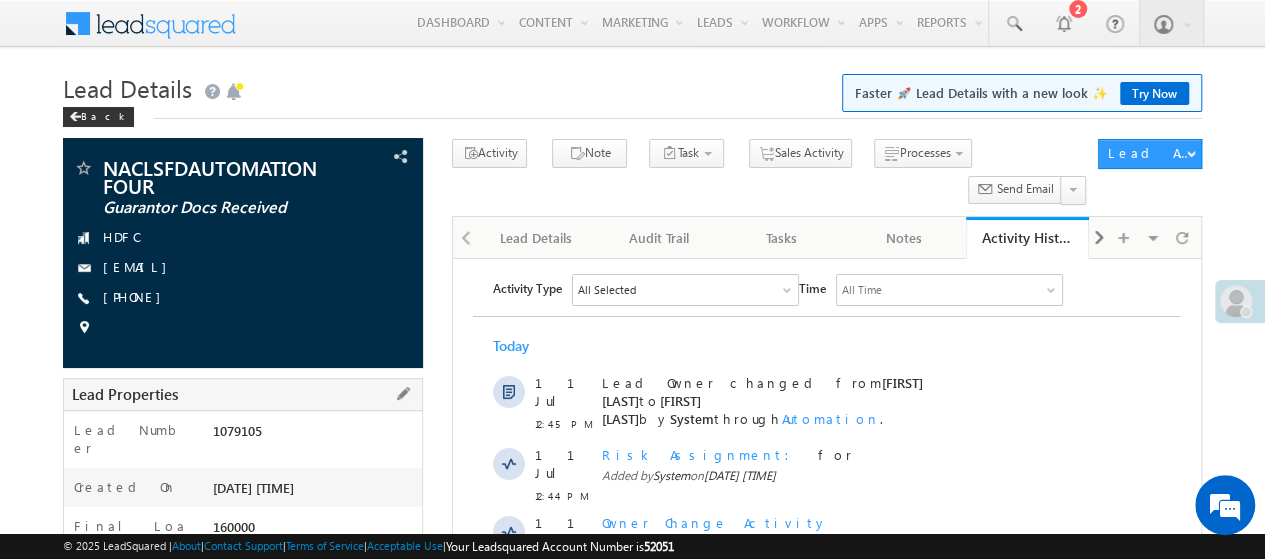 copy on "1079105" 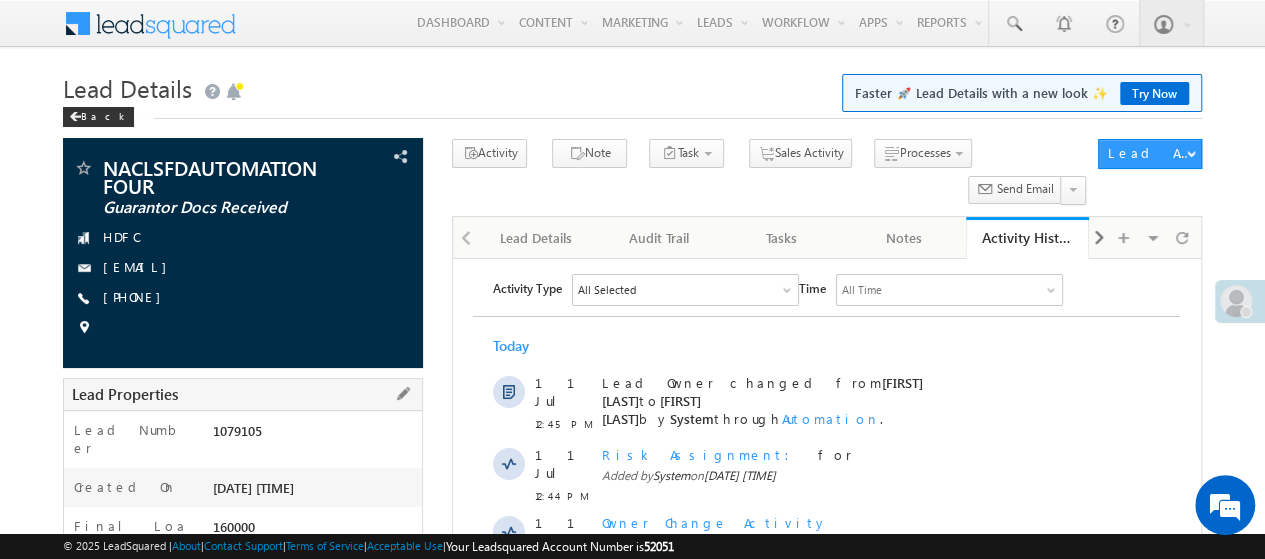scroll, scrollTop: 0, scrollLeft: 0, axis: both 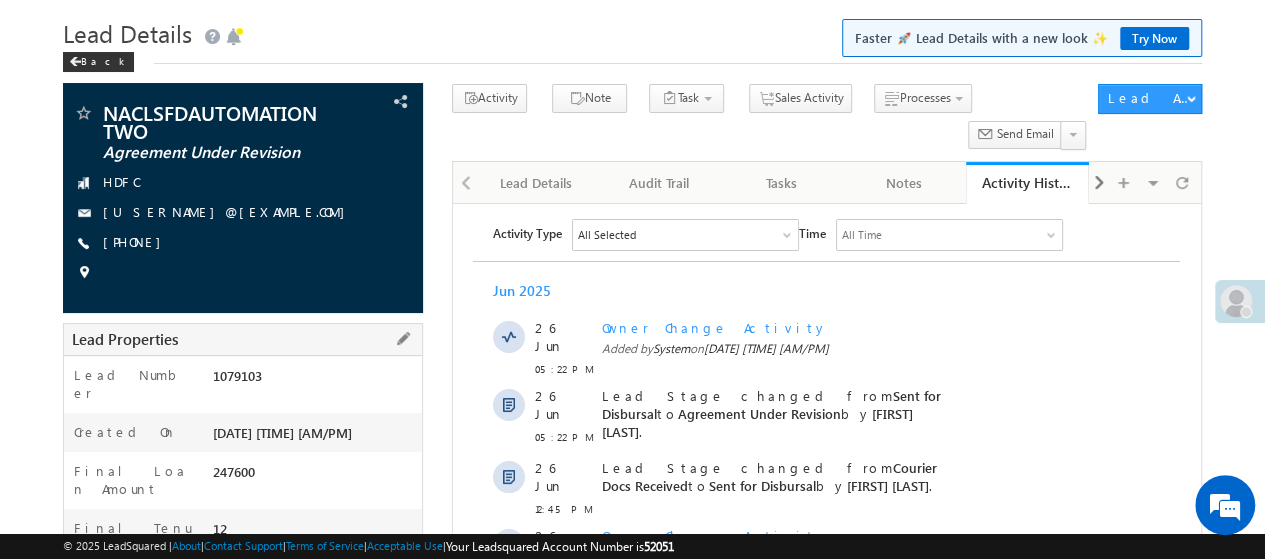 click on "1079103" at bounding box center (314, 380) 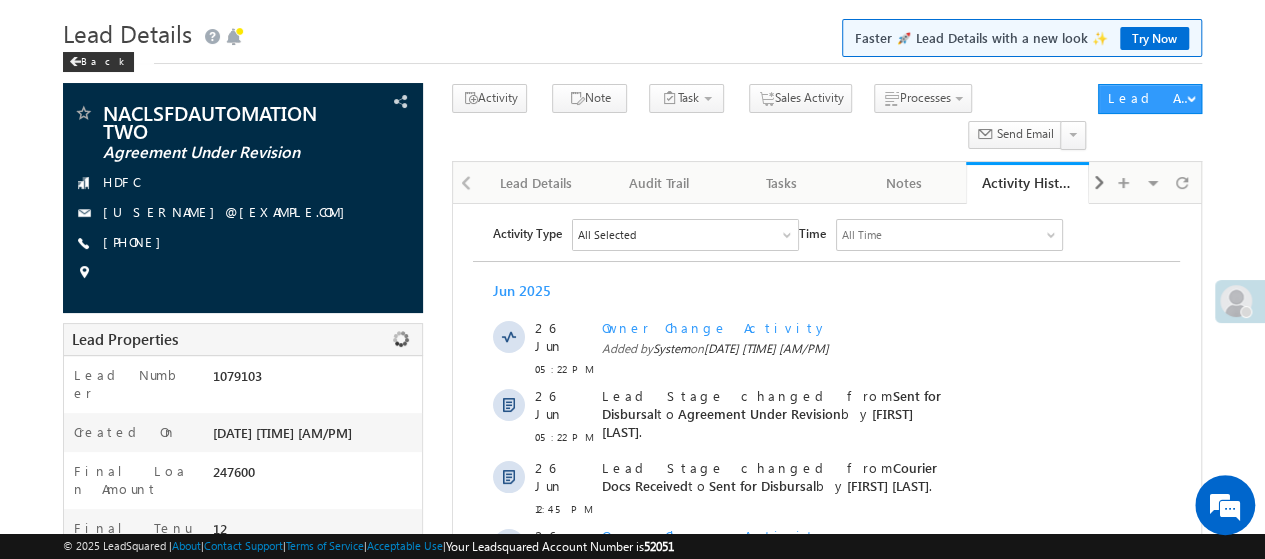 copy on "1079103" 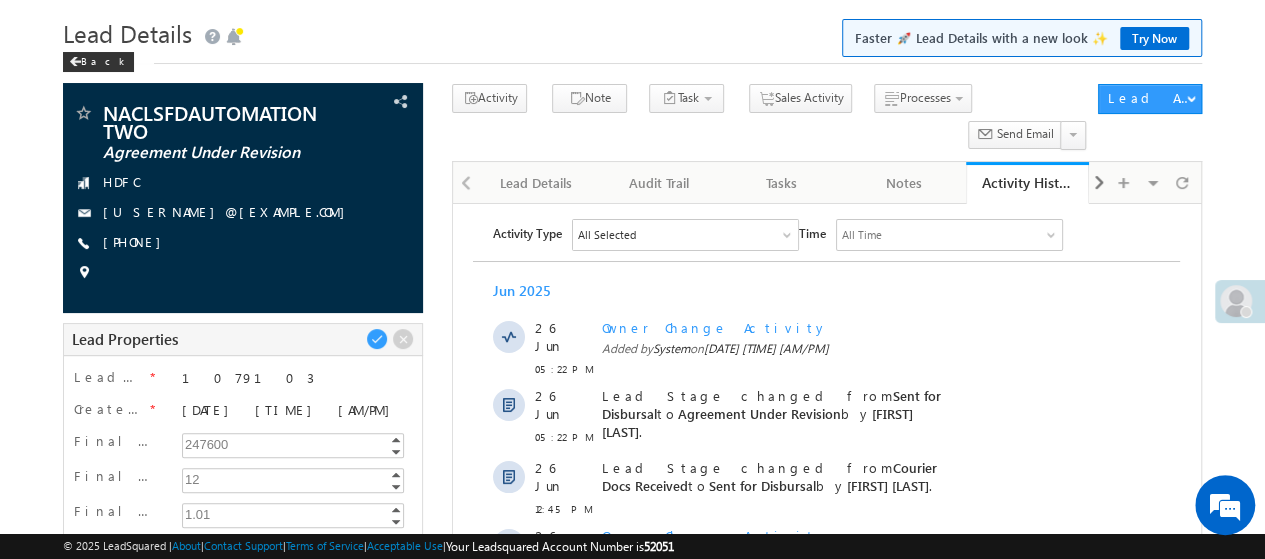 click on "1079103" at bounding box center (292, 377) 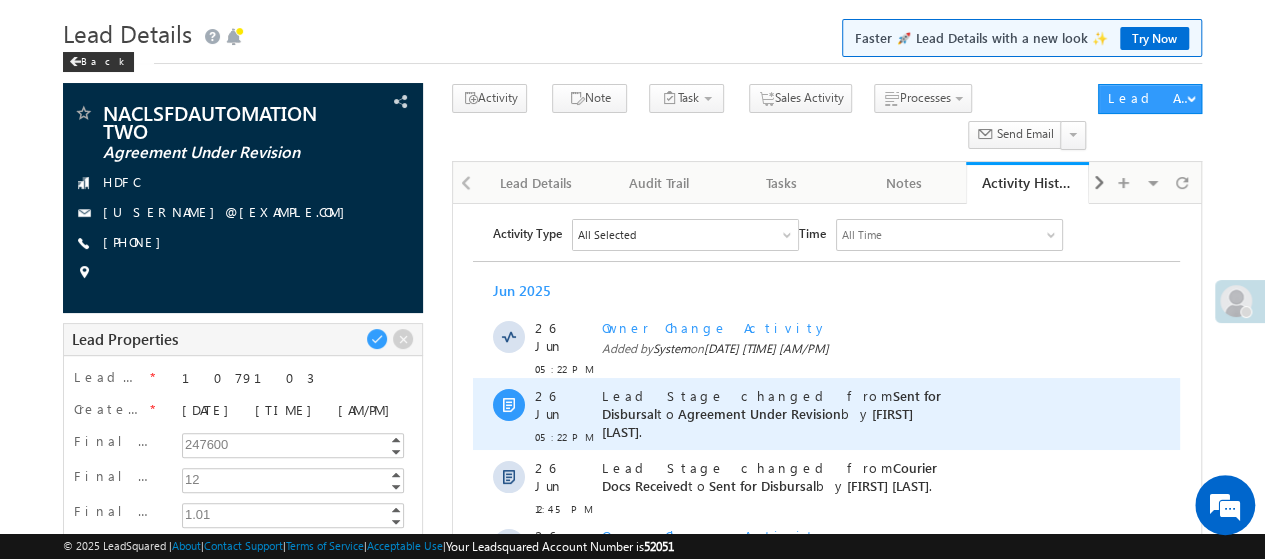 copy on "1079103" 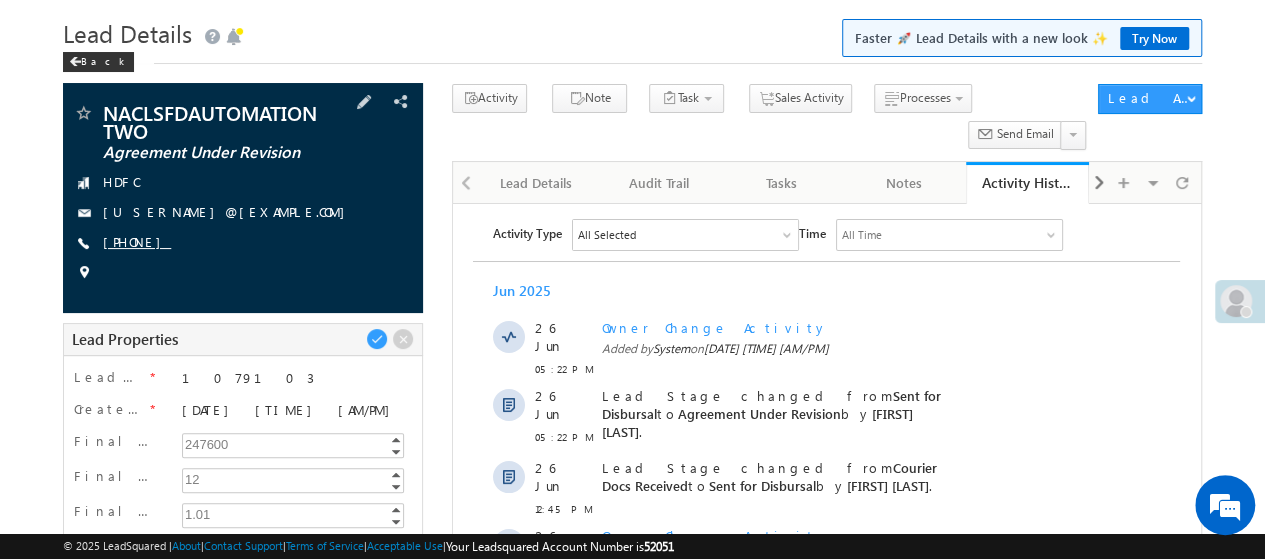 click on "[PHONE]" at bounding box center [137, 241] 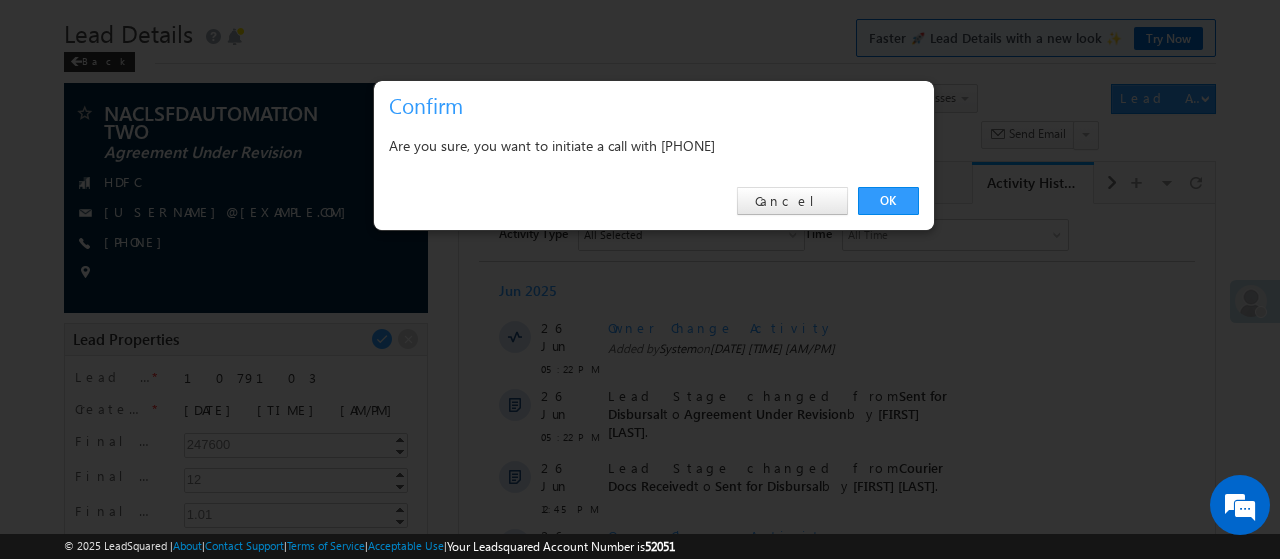 click on "Are you sure, you want to initiate a call with +91-9791079103" at bounding box center (654, 145) 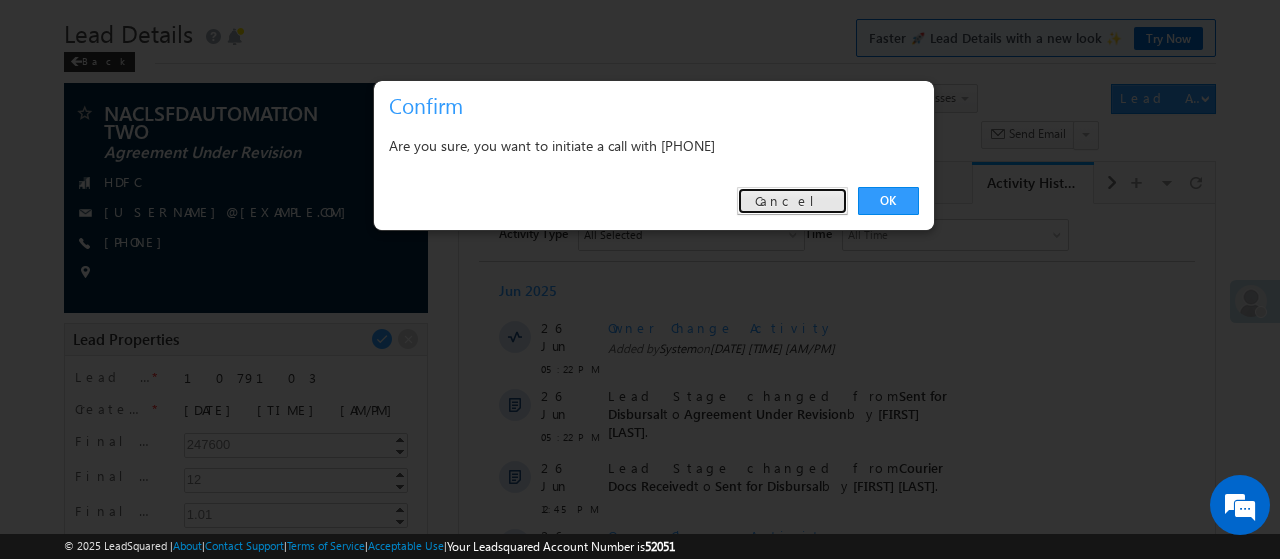 click on "Cancel" at bounding box center [792, 201] 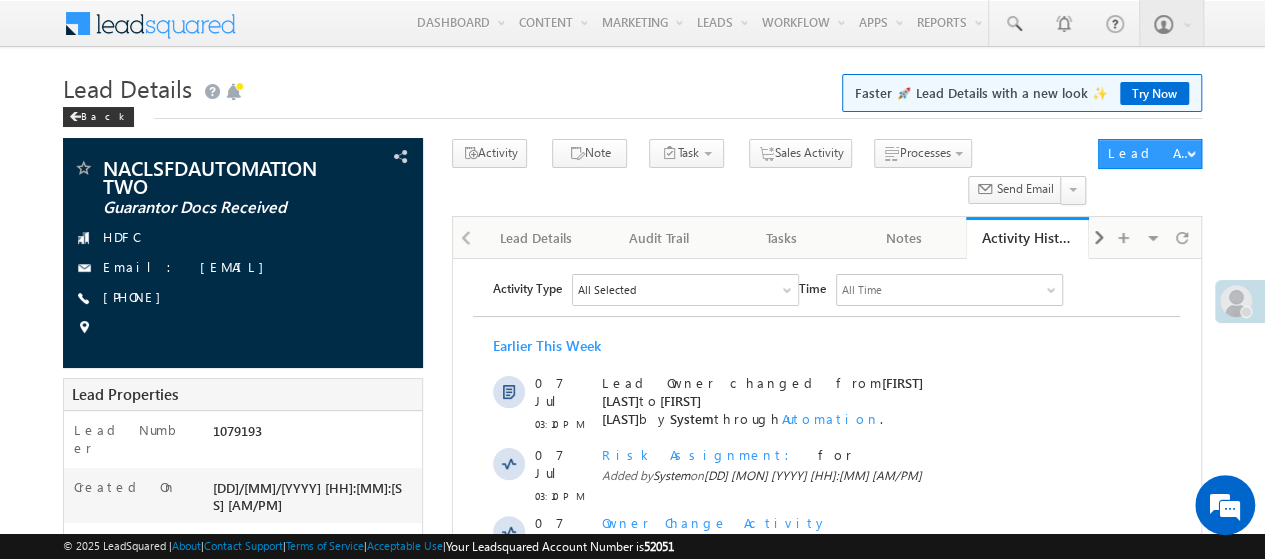 scroll, scrollTop: 0, scrollLeft: 0, axis: both 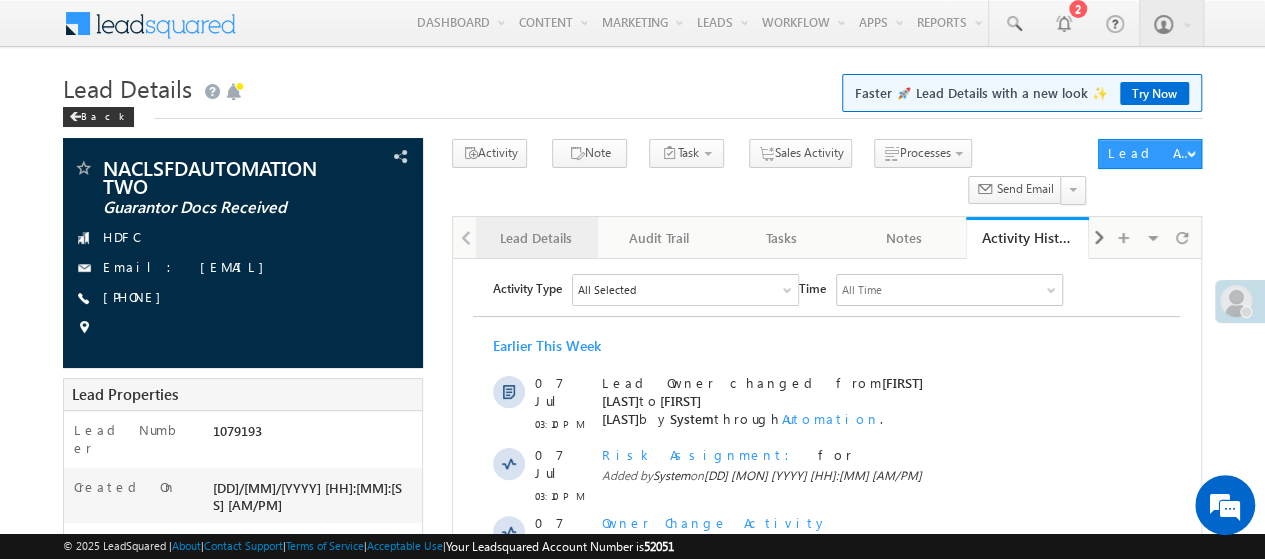 click on "Lead Details" at bounding box center [536, 238] 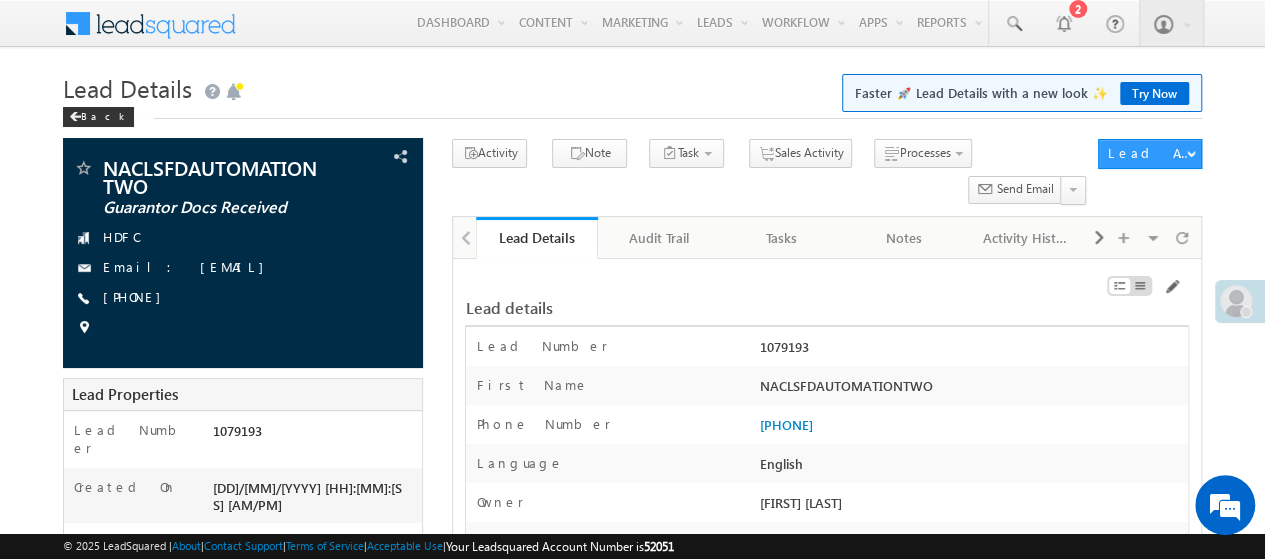 scroll, scrollTop: 0, scrollLeft: 0, axis: both 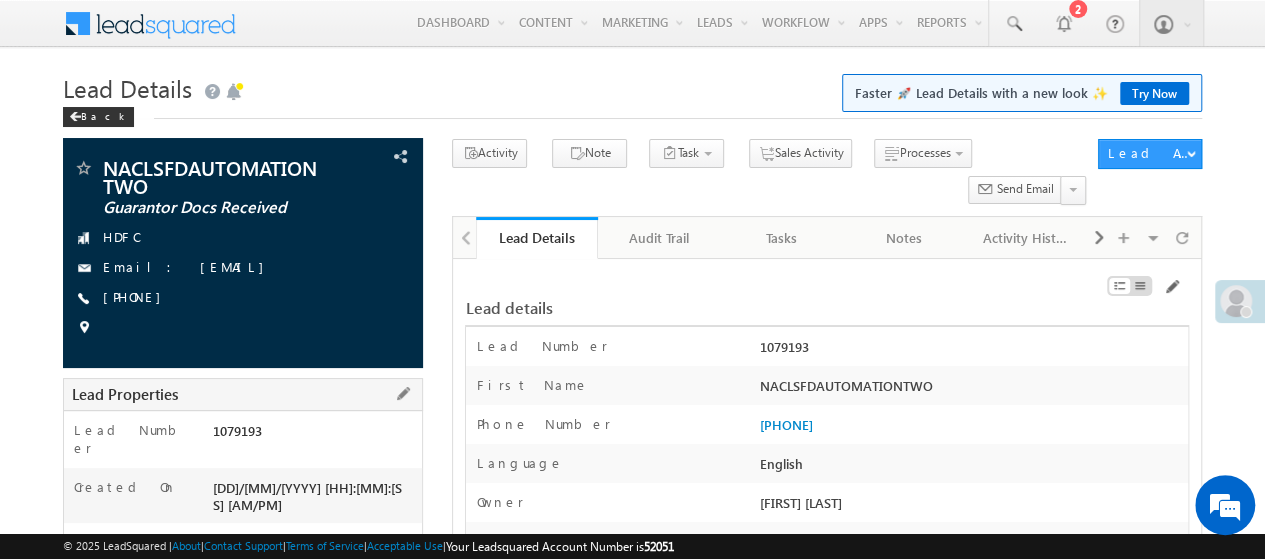 click on "1079193" at bounding box center (314, 435) 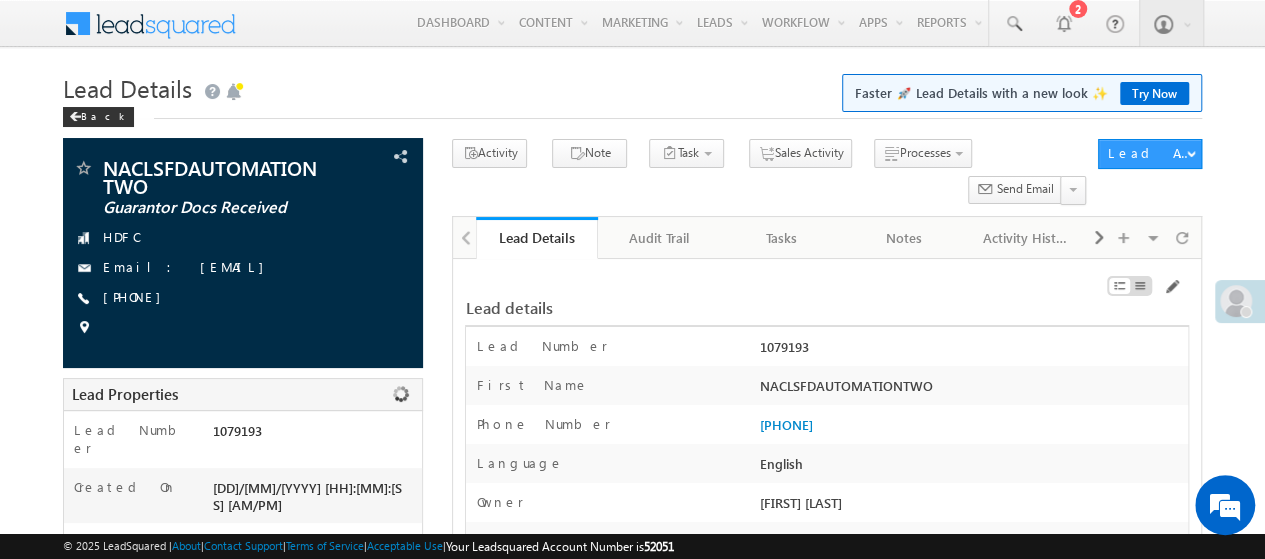 copy on "1079193" 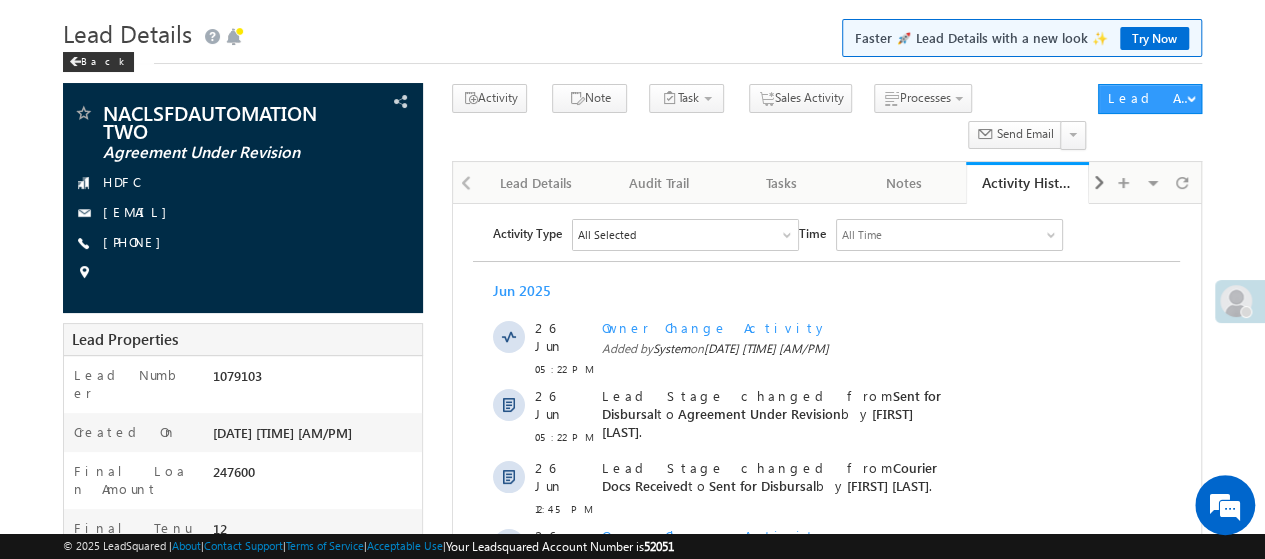 scroll, scrollTop: 0, scrollLeft: 0, axis: both 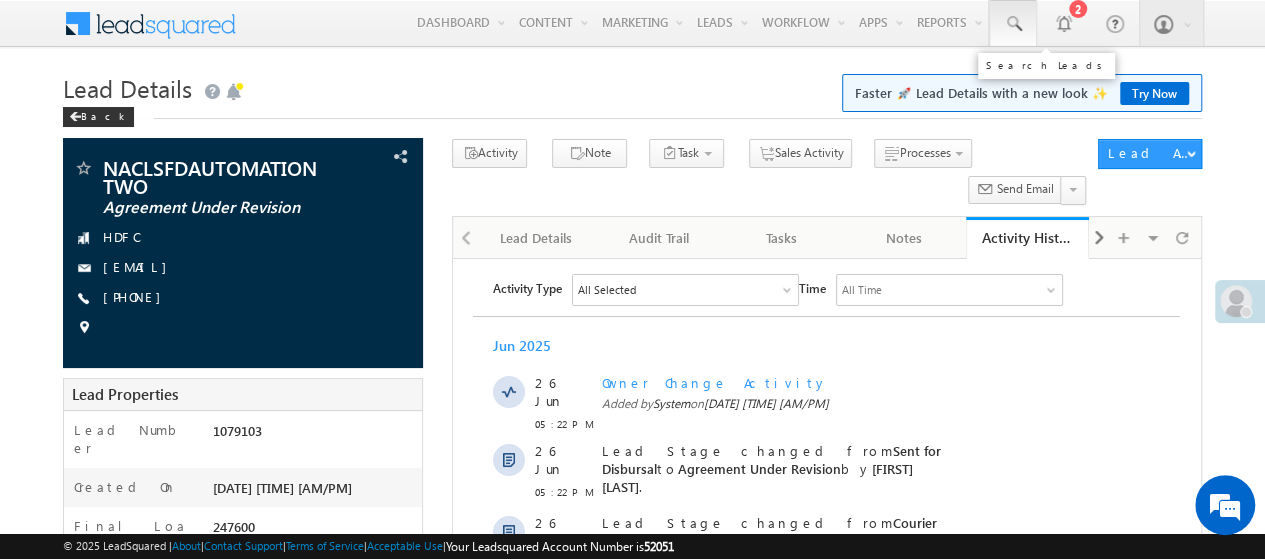 click at bounding box center [1013, 23] 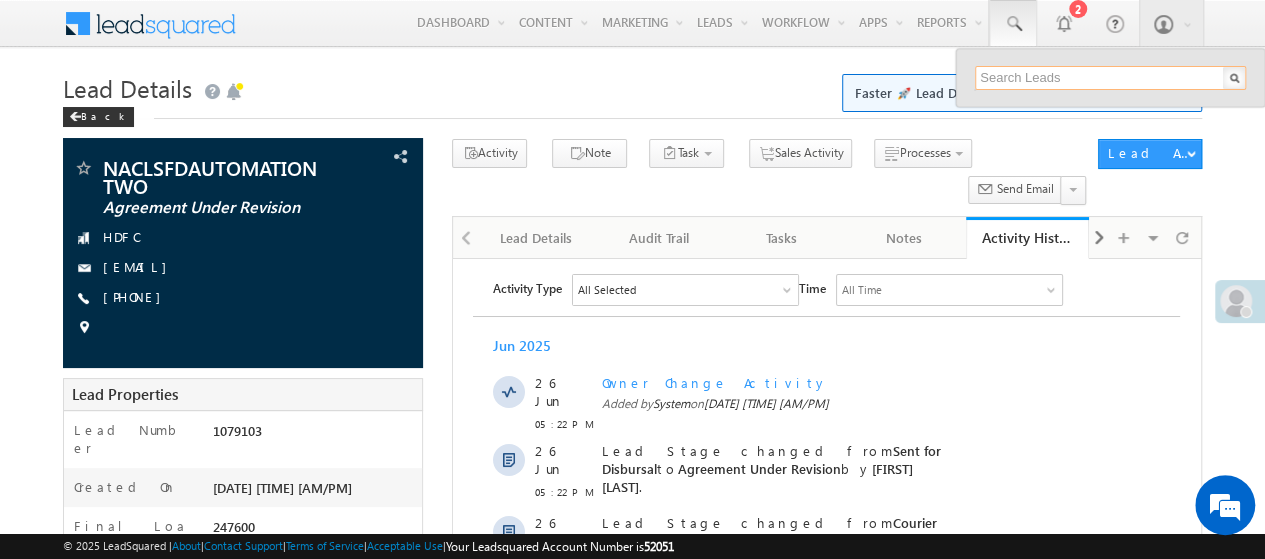 click at bounding box center [1110, 78] 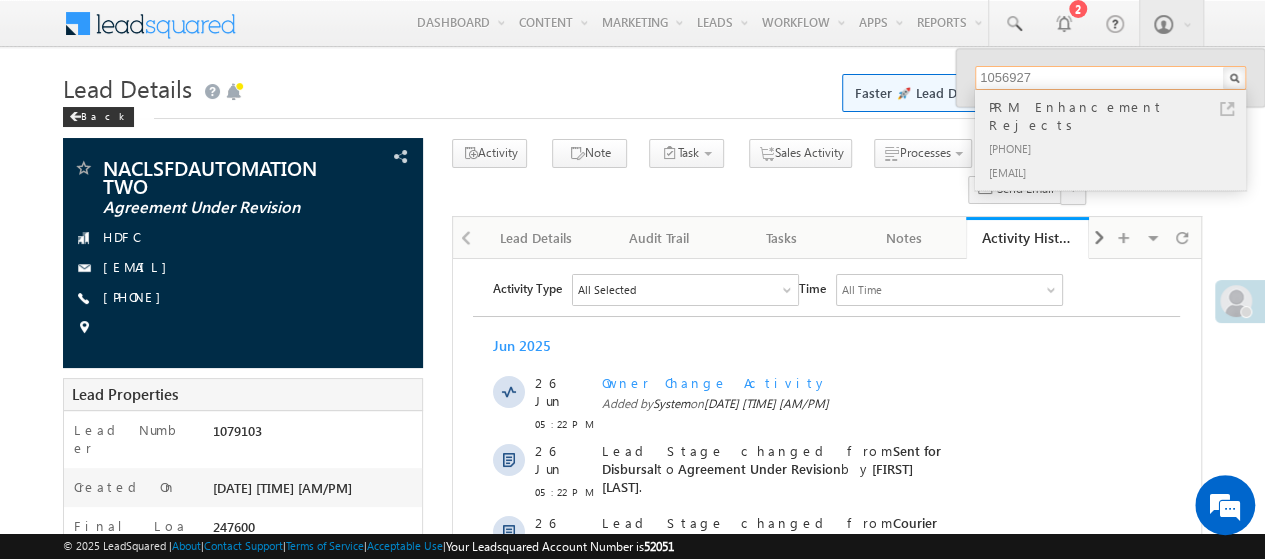 type on "1056927" 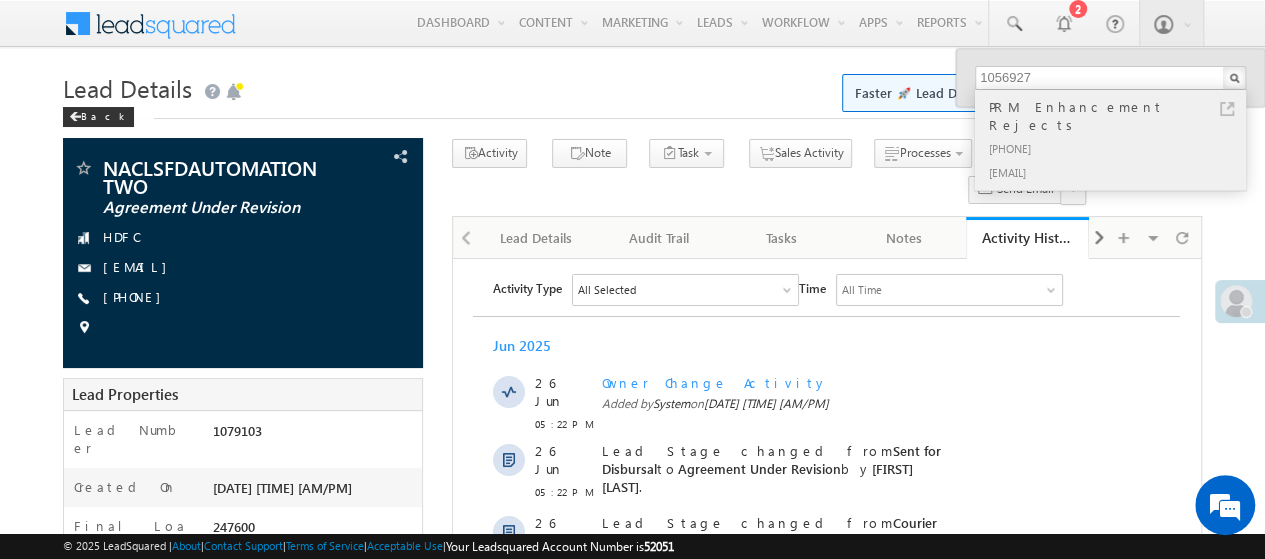 click on "PRM Enhancement Rejects" at bounding box center (1119, 116) 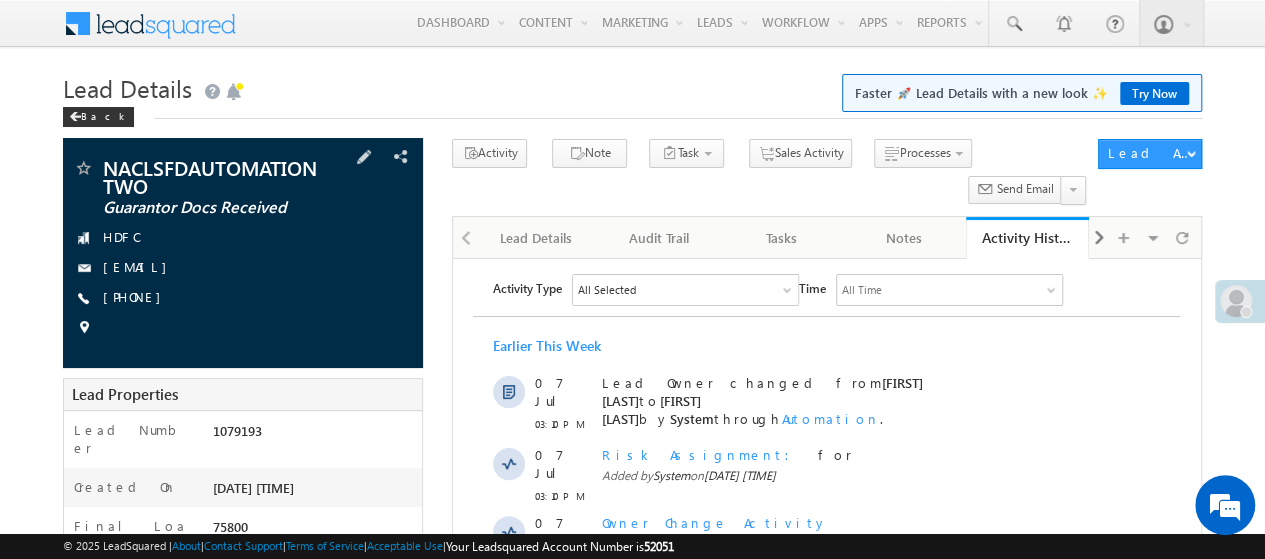 scroll, scrollTop: 0, scrollLeft: 0, axis: both 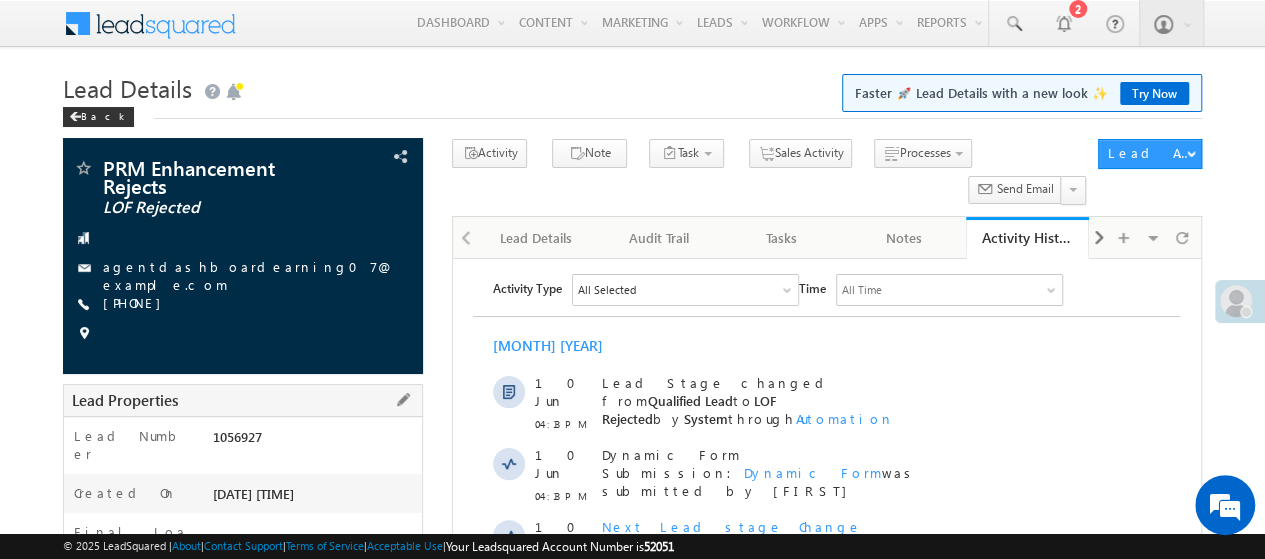 click on "1056927" at bounding box center [314, 441] 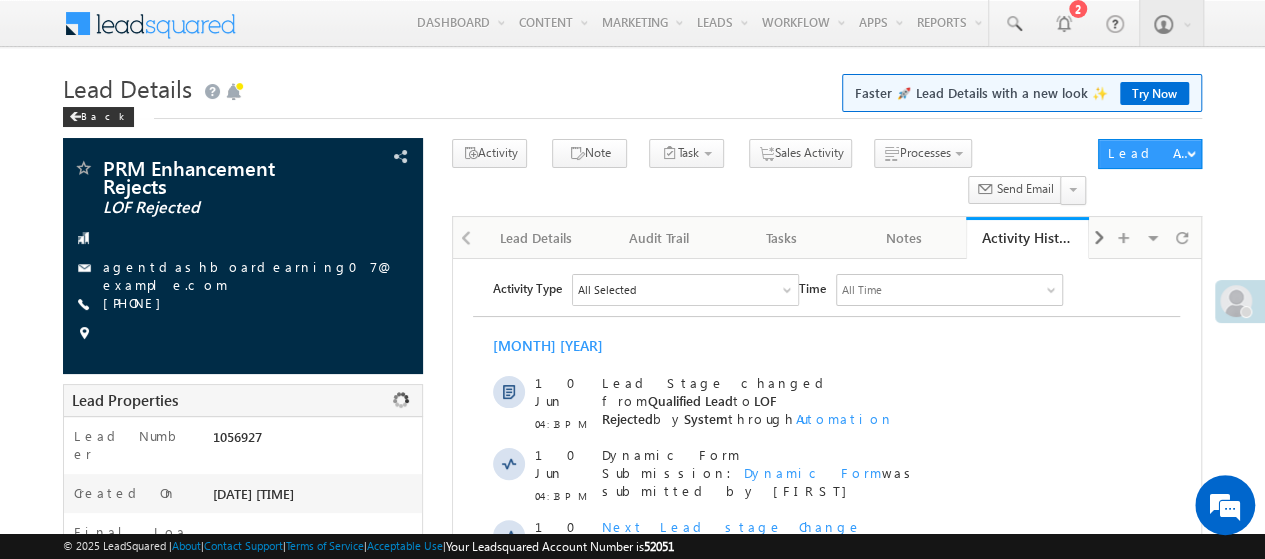drag, startPoint x: 241, startPoint y: 429, endPoint x: 267, endPoint y: 427, distance: 26.076809 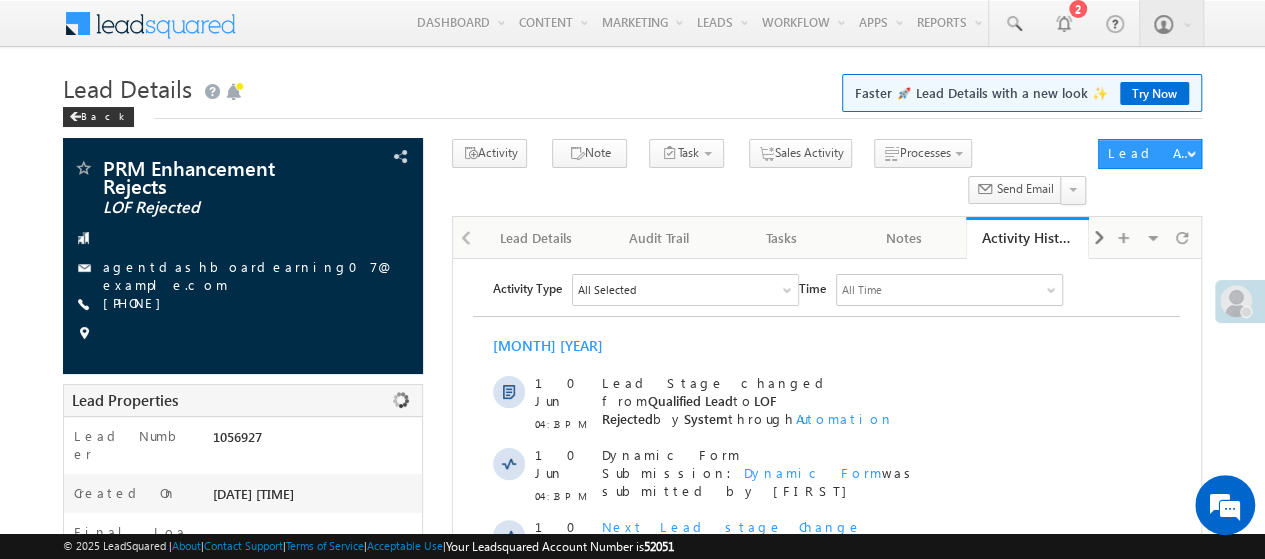 click on "1056927" at bounding box center [314, 441] 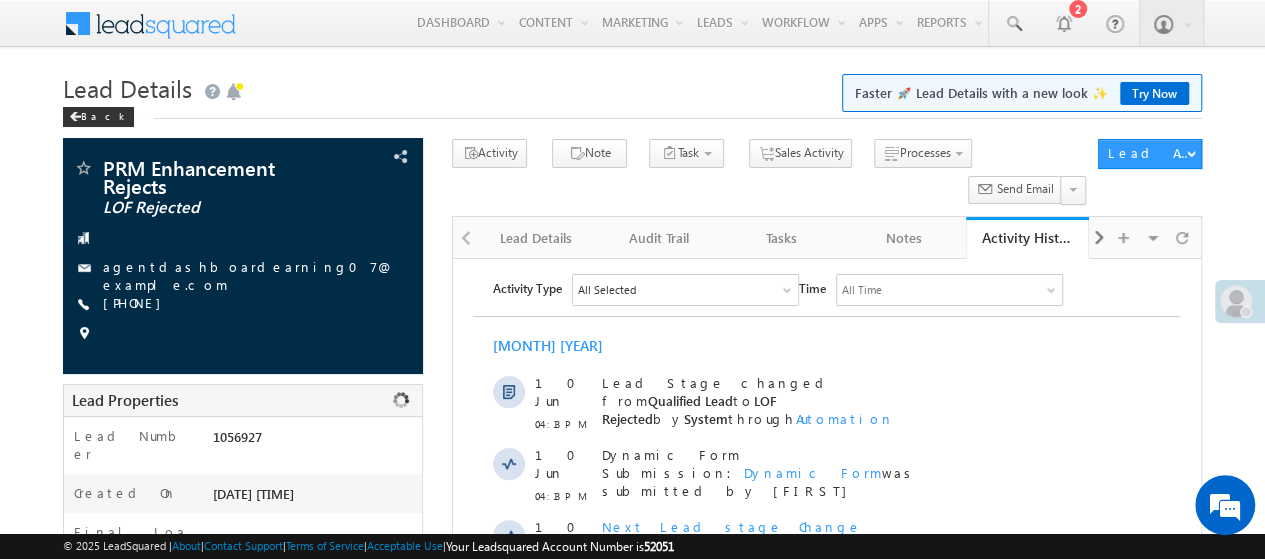 click on "1056927" at bounding box center (314, 441) 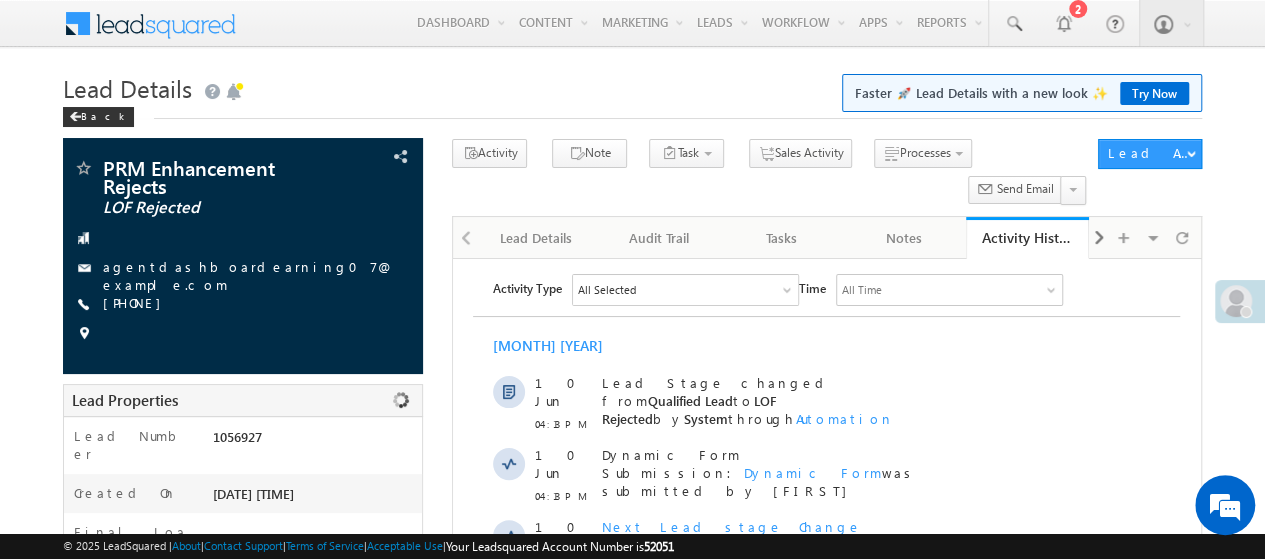 click on "PRM Enhancement Rejects
LOF Rejected
agentdashboardearning07@moc.com" at bounding box center (243, 573) 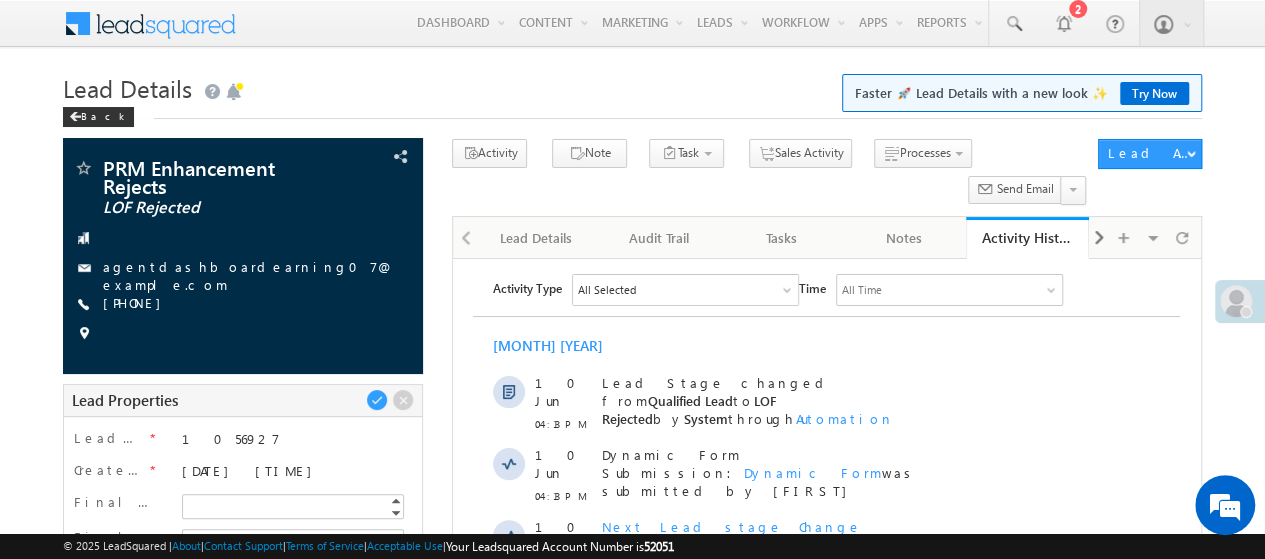 click on "1056927" at bounding box center [292, 438] 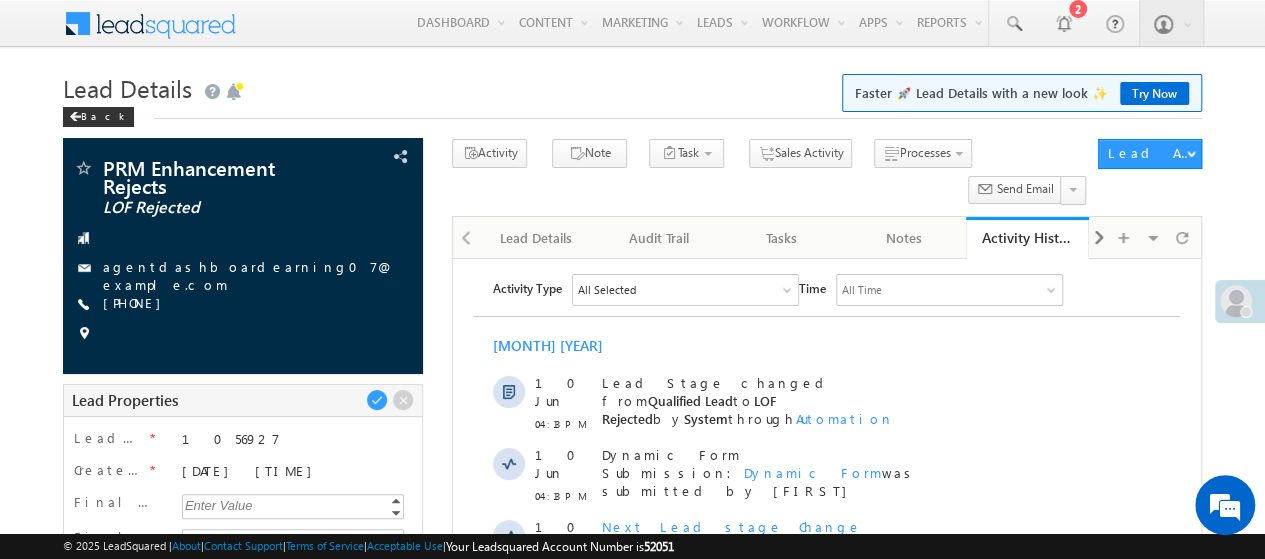 click on "1056927" at bounding box center (292, 438) 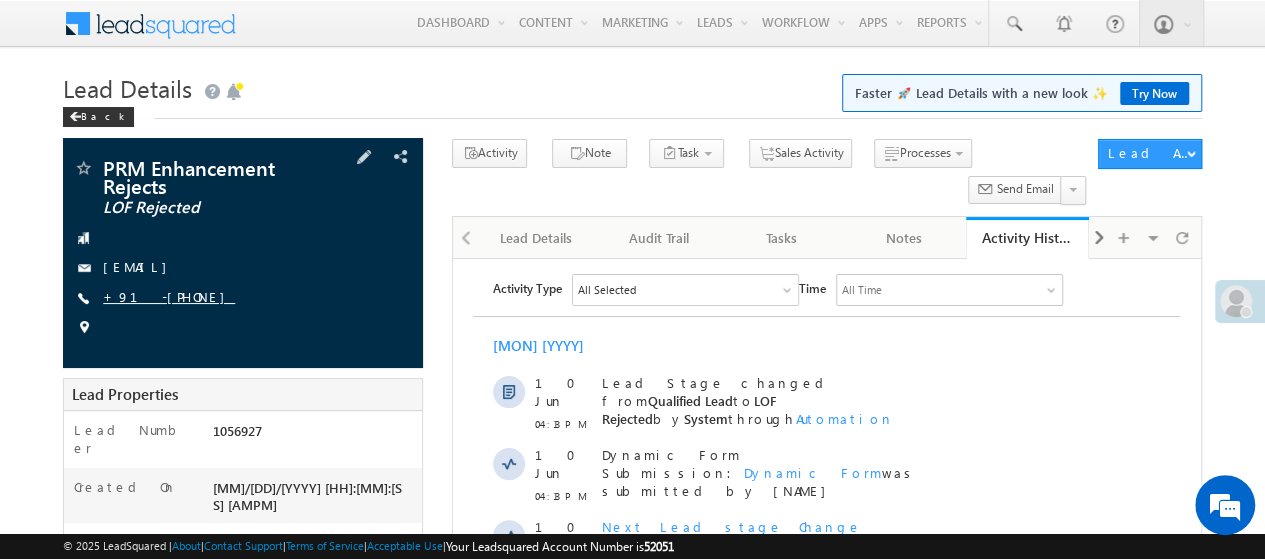 scroll, scrollTop: 0, scrollLeft: 0, axis: both 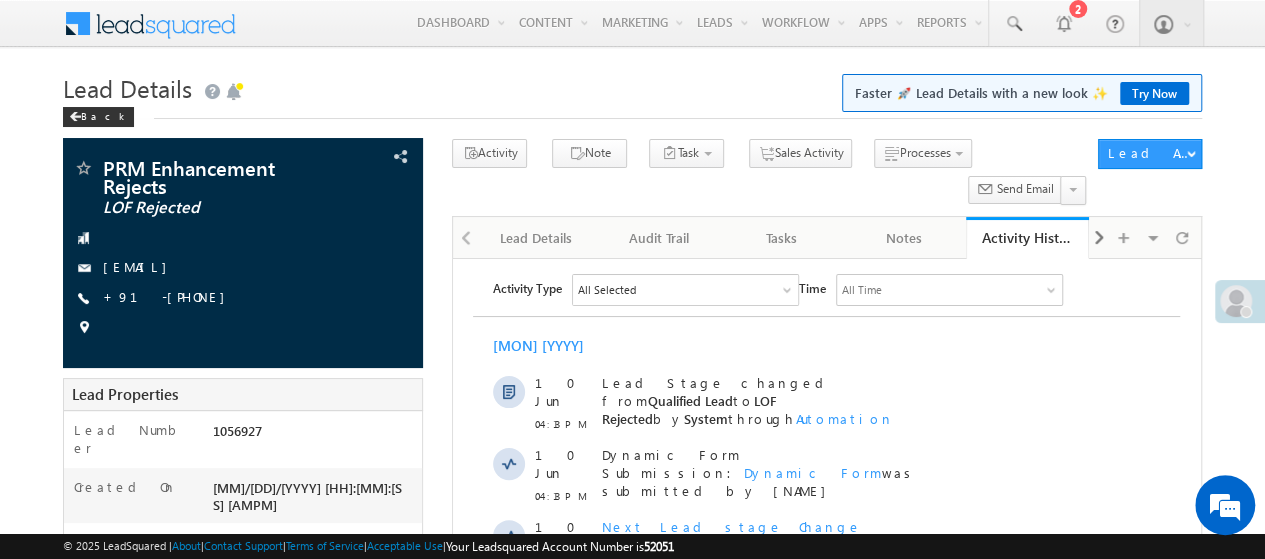 click on "PRM Enhancement Rejects
LOF Rejected" at bounding box center [632, 604] 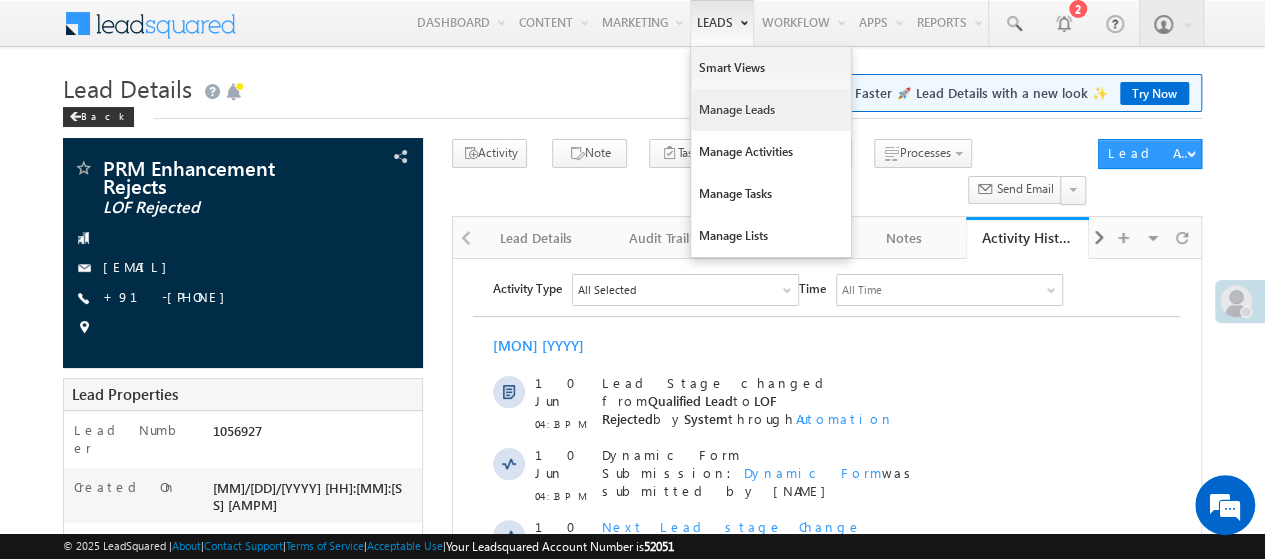 click on "Manage Leads" at bounding box center (771, 110) 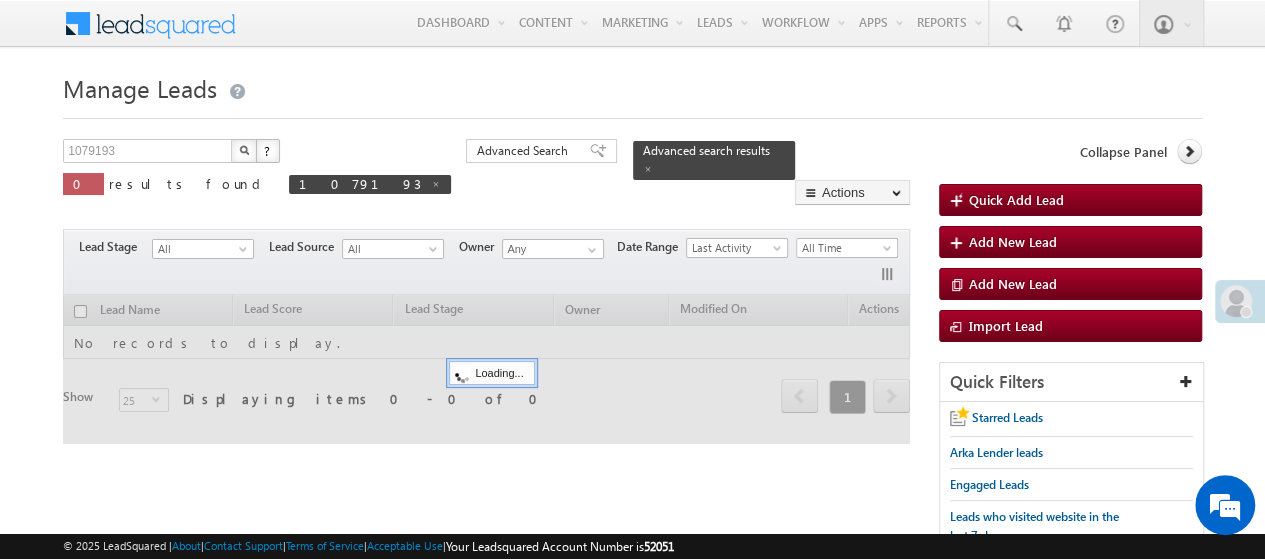 scroll, scrollTop: 118, scrollLeft: 0, axis: vertical 